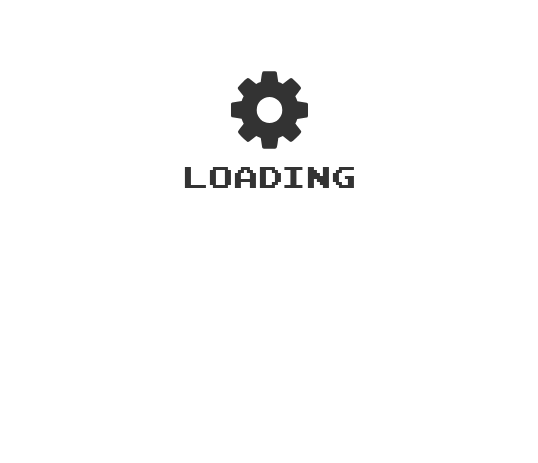 scroll, scrollTop: 0, scrollLeft: 0, axis: both 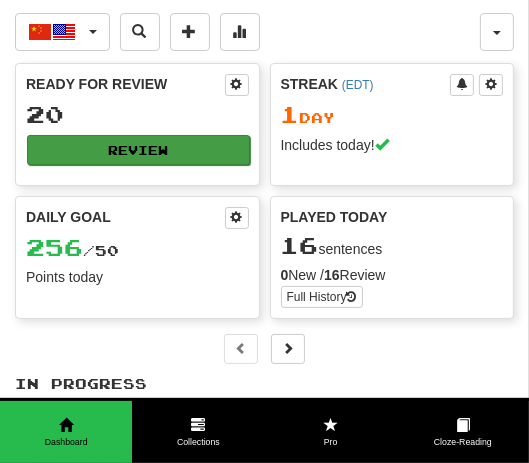 click on "Review" at bounding box center (138, 150) 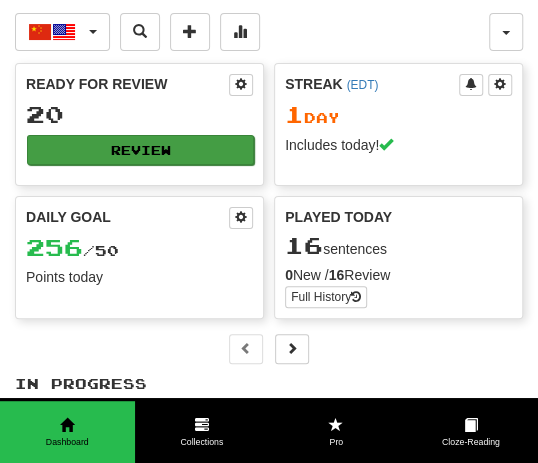 select on "**" 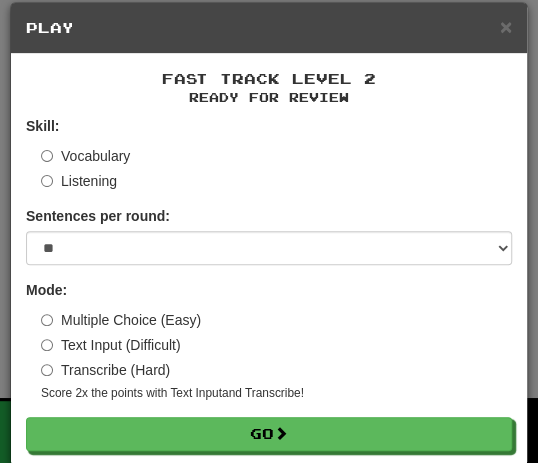 scroll, scrollTop: 22, scrollLeft: 0, axis: vertical 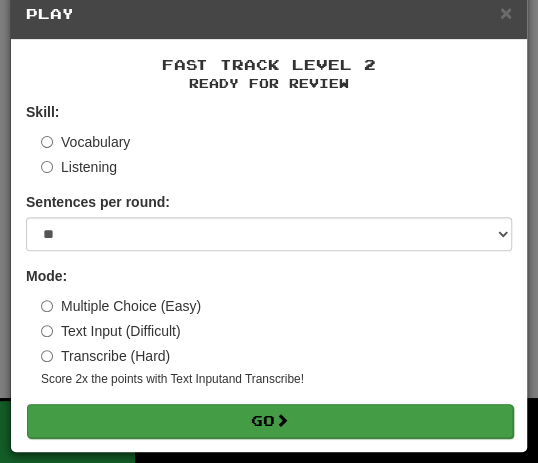 click on "Go" at bounding box center [270, 421] 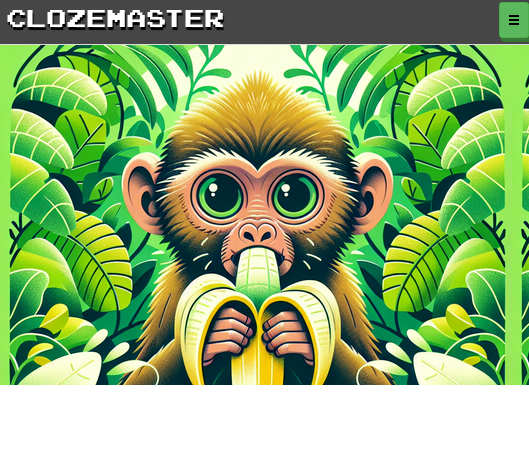 scroll, scrollTop: 0, scrollLeft: 0, axis: both 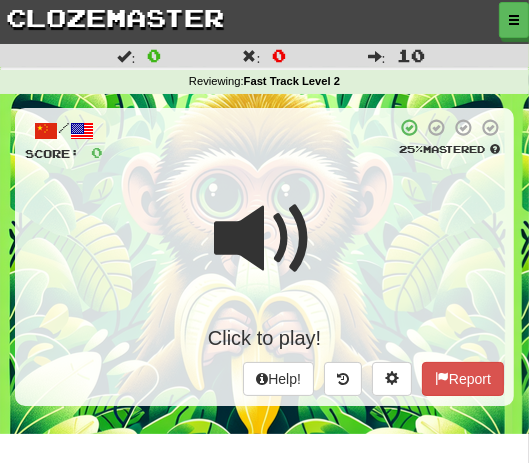 click at bounding box center [265, 239] 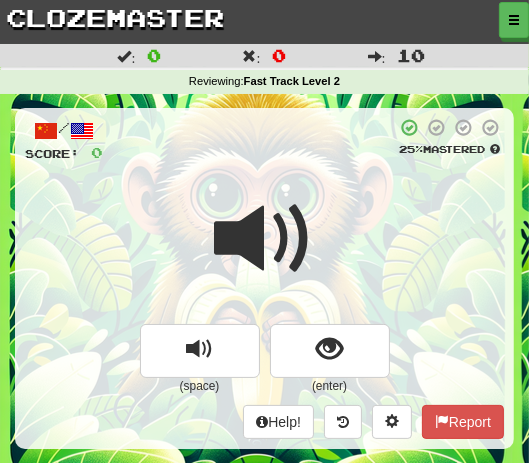 click at bounding box center [265, 239] 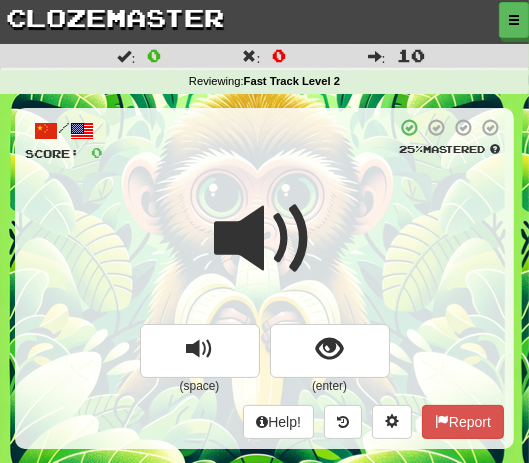 click at bounding box center [265, 239] 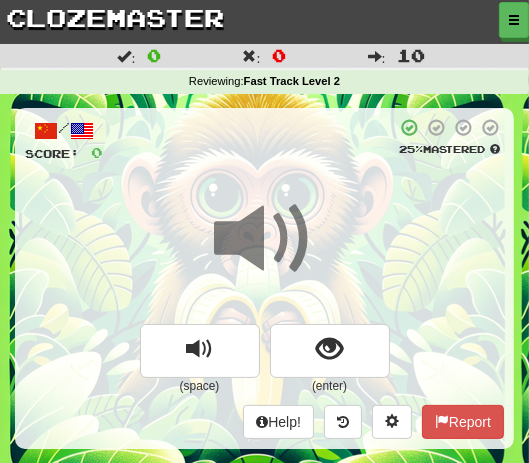click at bounding box center [265, 239] 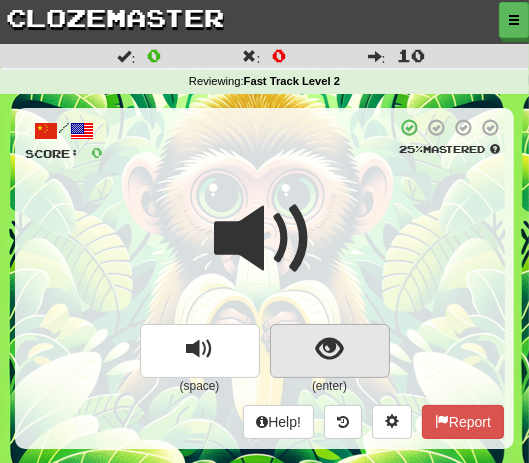click at bounding box center (329, 349) 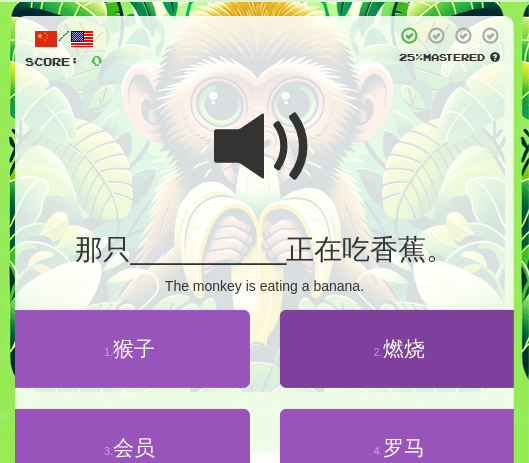 scroll, scrollTop: 94, scrollLeft: 0, axis: vertical 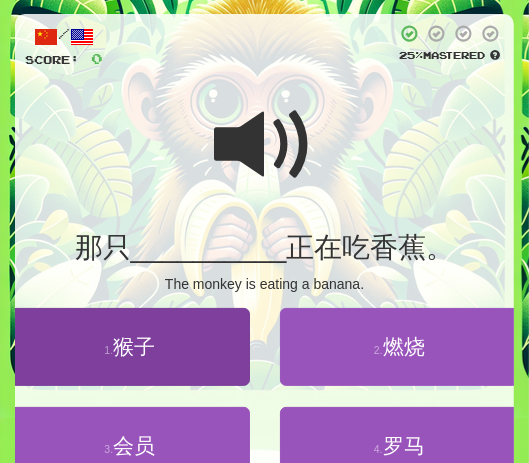 click on "猴子" at bounding box center [134, 346] 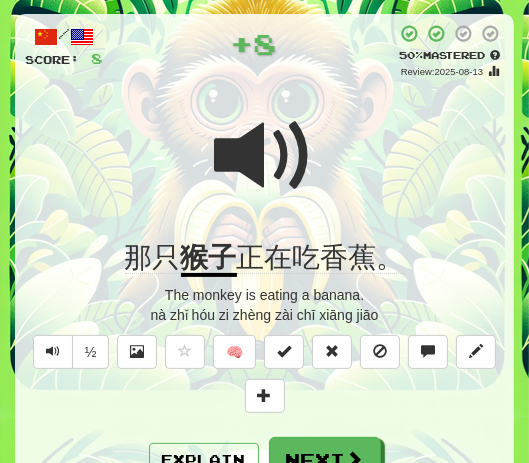 click on "正在吃香蕉。" 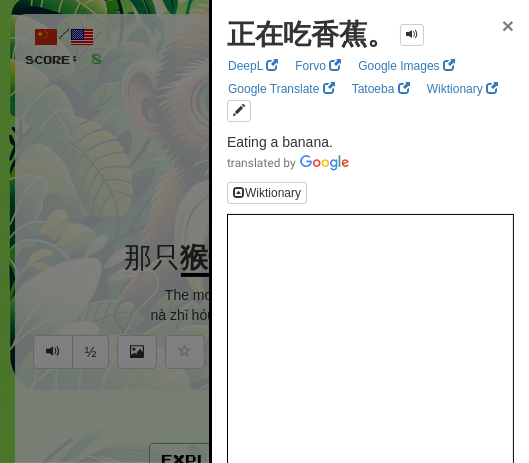 click on "×" at bounding box center [508, 25] 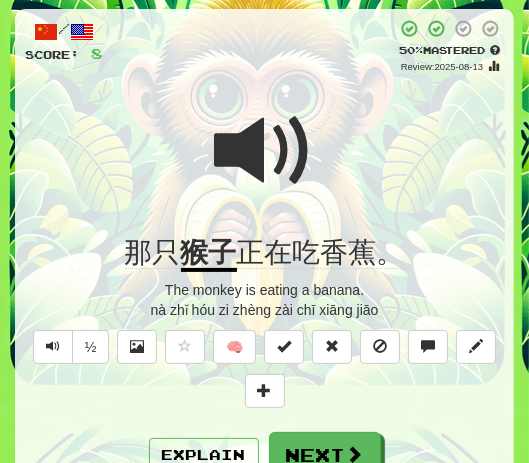 scroll, scrollTop: 117, scrollLeft: 0, axis: vertical 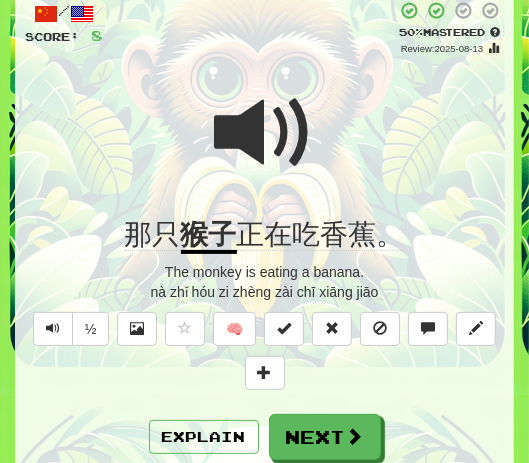 click at bounding box center [265, 133] 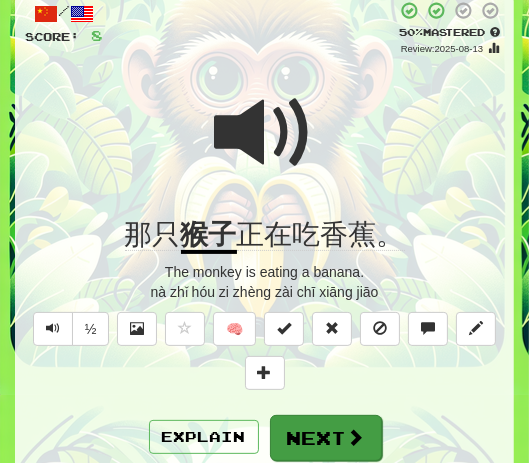 click on "Next" at bounding box center (326, 438) 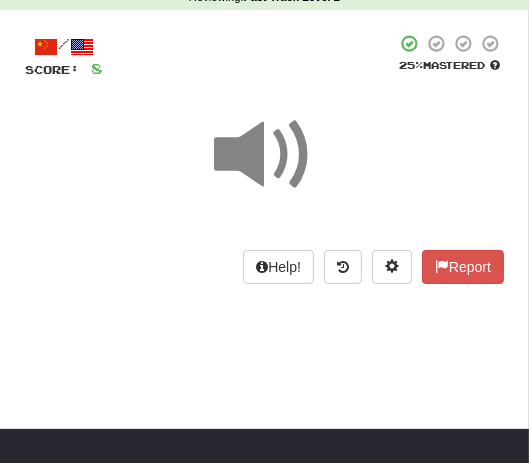 scroll, scrollTop: 77, scrollLeft: 0, axis: vertical 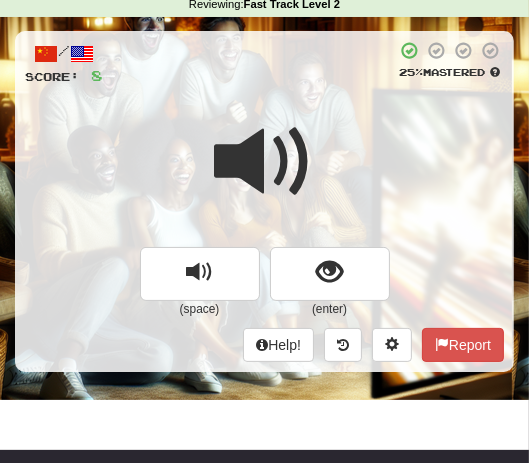 click at bounding box center (265, 162) 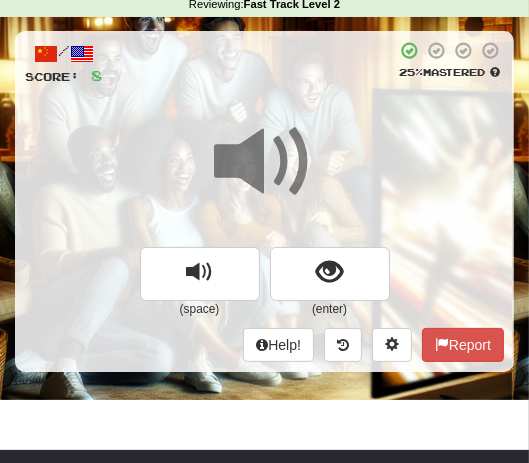 click at bounding box center [265, 162] 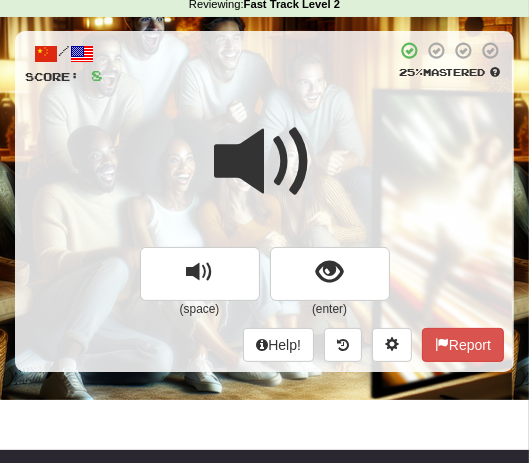 click at bounding box center [265, 162] 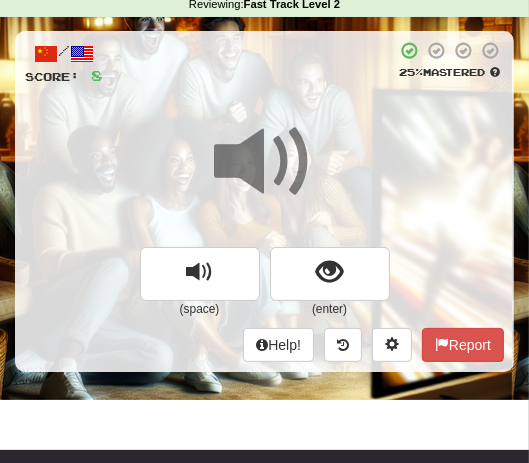 scroll, scrollTop: 79, scrollLeft: 0, axis: vertical 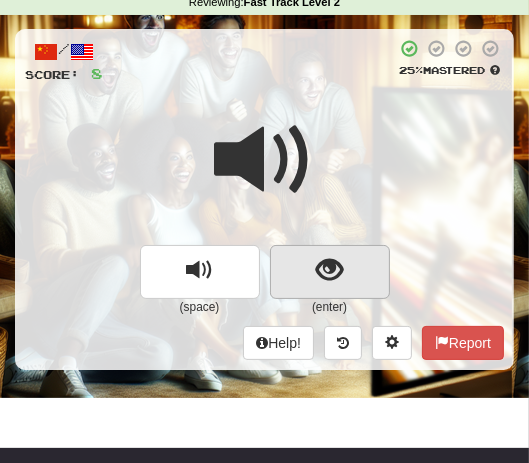 click at bounding box center [329, 270] 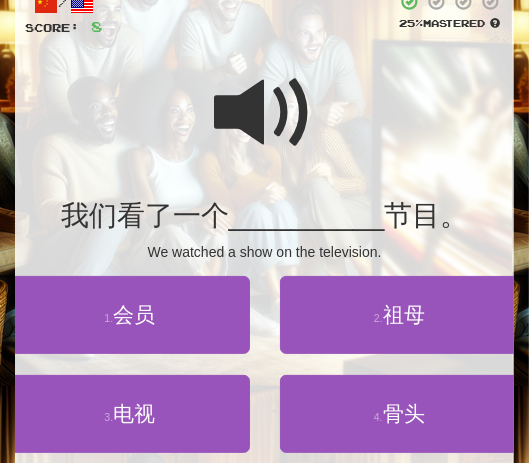 scroll, scrollTop: 140, scrollLeft: 0, axis: vertical 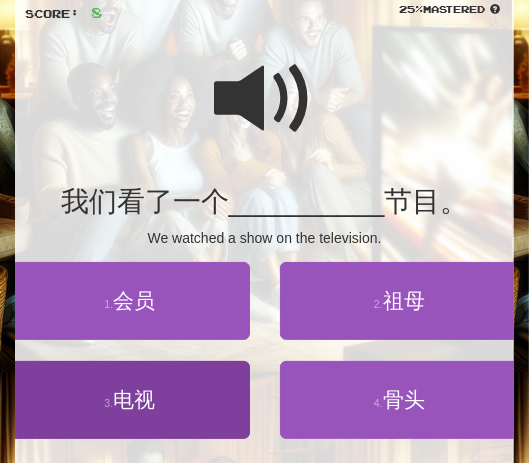 click on "电视" at bounding box center [134, 399] 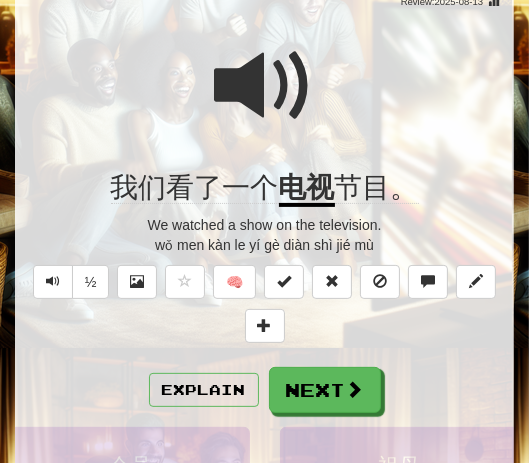scroll, scrollTop: 166, scrollLeft: 0, axis: vertical 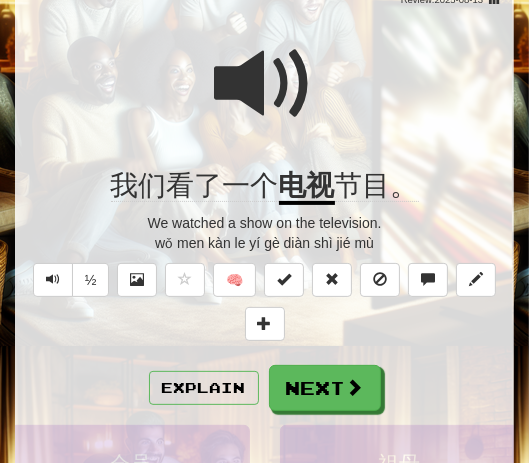 click on "Next" at bounding box center (325, 388) 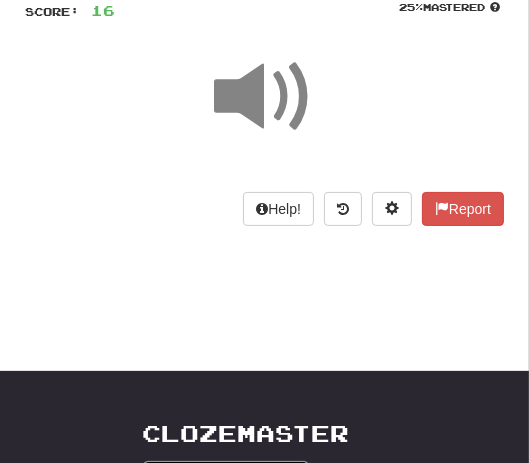 scroll, scrollTop: 60, scrollLeft: 0, axis: vertical 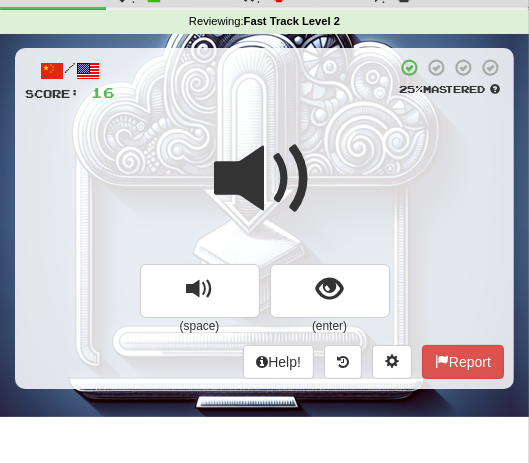 click at bounding box center (264, 192) 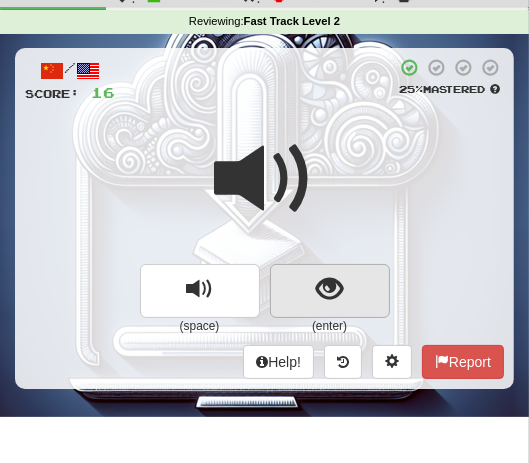 click at bounding box center [329, 289] 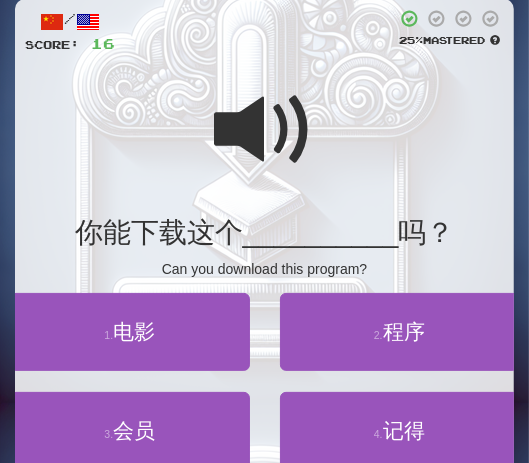 scroll, scrollTop: 112, scrollLeft: 0, axis: vertical 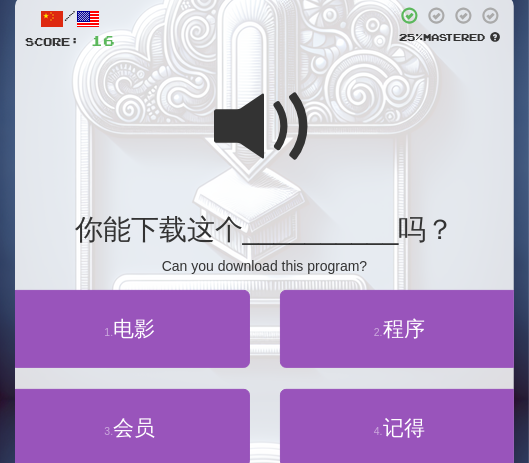click at bounding box center [265, 127] 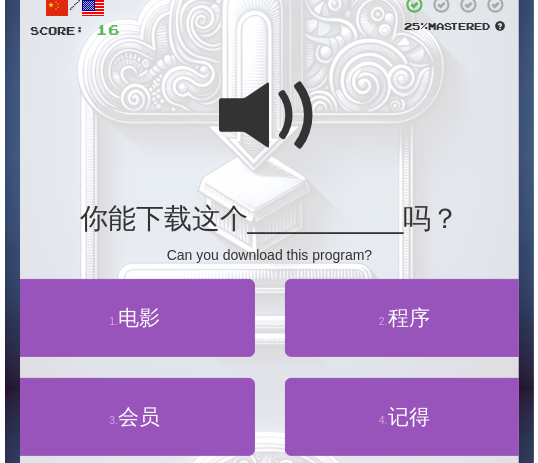 scroll, scrollTop: 125, scrollLeft: 0, axis: vertical 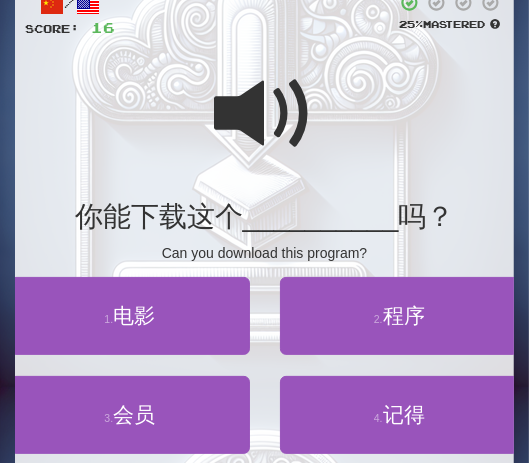 click at bounding box center (265, 114) 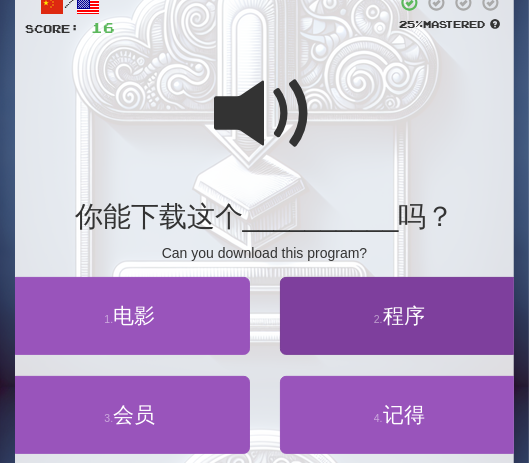 click on "程序" at bounding box center (404, 315) 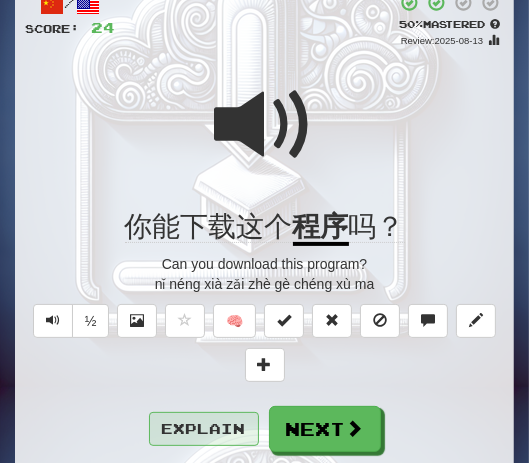 click on "Explain" at bounding box center (204, 429) 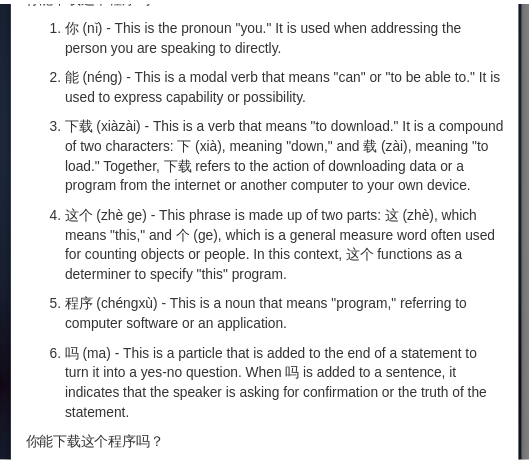 scroll, scrollTop: 5, scrollLeft: 0, axis: vertical 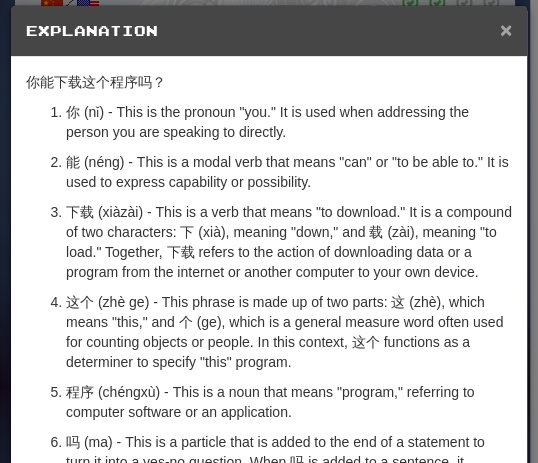 click on "×" at bounding box center (506, 29) 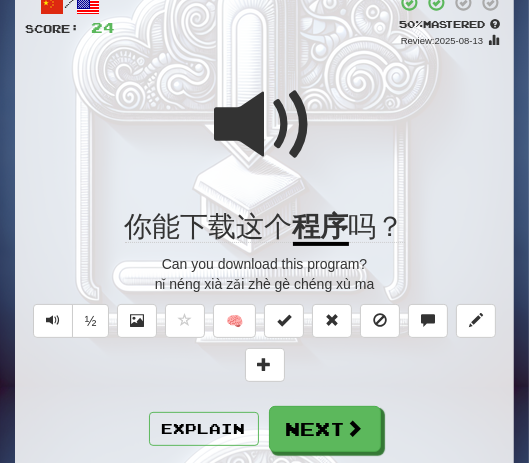 click at bounding box center (265, 125) 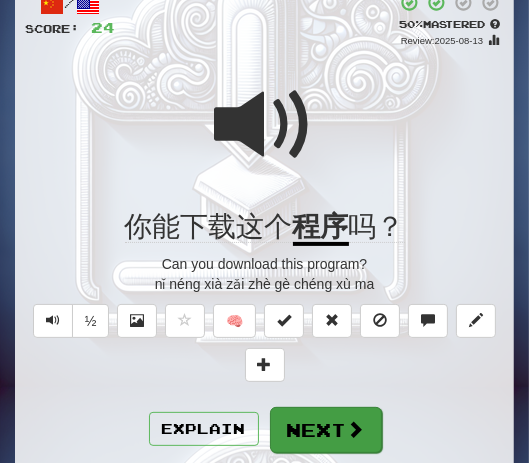 click on "Next" at bounding box center [326, 430] 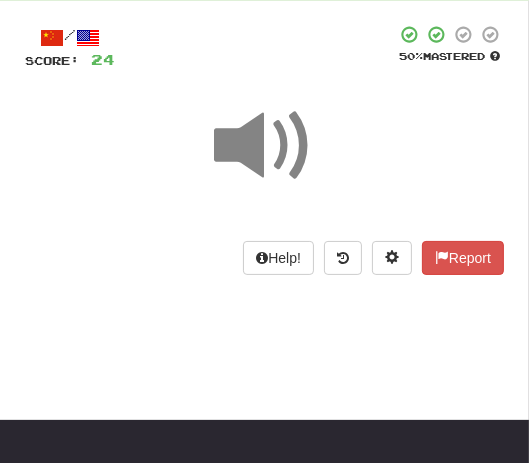 scroll, scrollTop: 73, scrollLeft: 0, axis: vertical 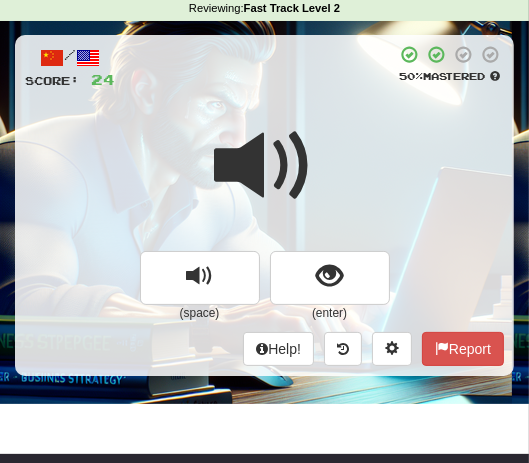 click at bounding box center (265, 166) 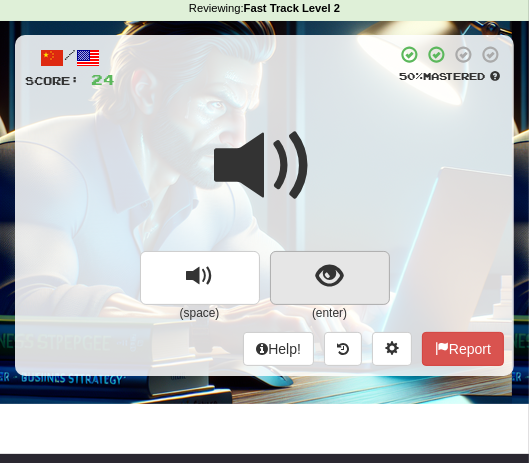 click at bounding box center (329, 276) 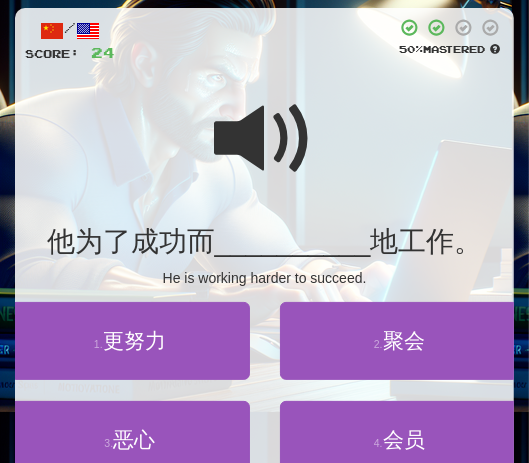 scroll, scrollTop: 113, scrollLeft: 0, axis: vertical 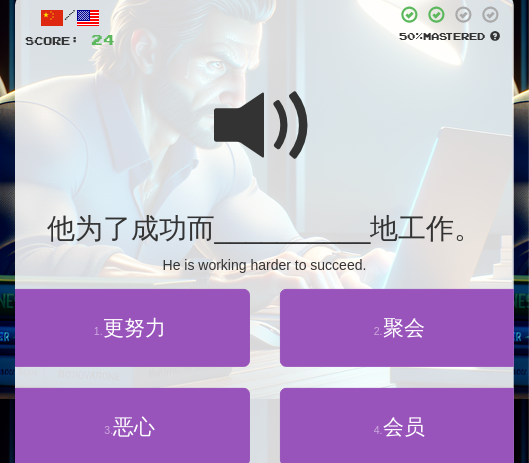 click at bounding box center [265, 126] 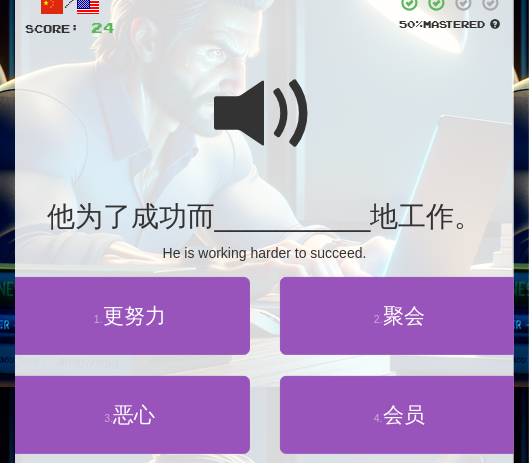 scroll, scrollTop: 128, scrollLeft: 0, axis: vertical 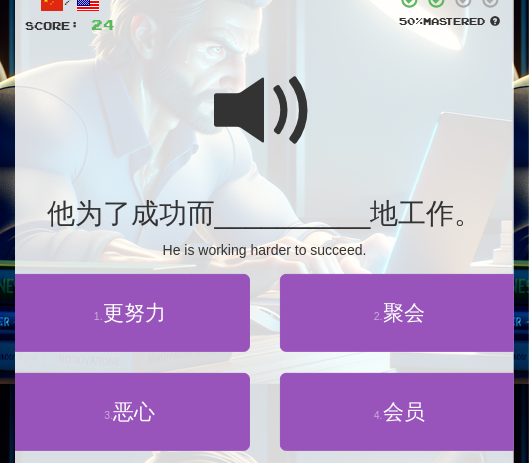 drag, startPoint x: 162, startPoint y: 312, endPoint x: 182, endPoint y: 293, distance: 27.58623 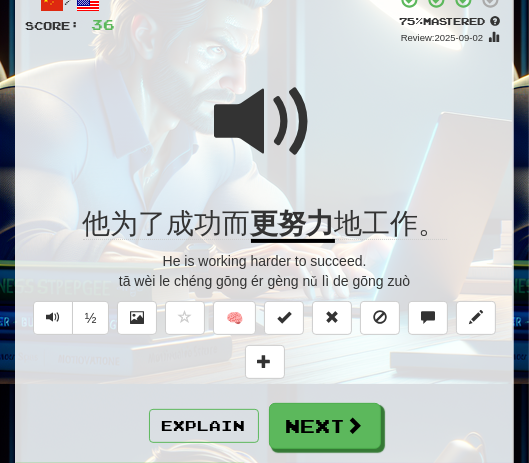 click at bounding box center [265, 122] 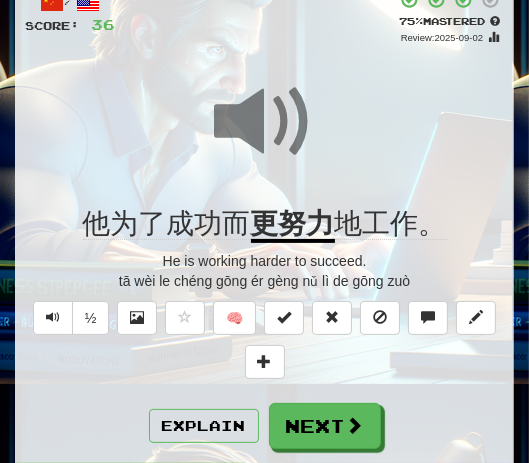 scroll, scrollTop: 135, scrollLeft: 0, axis: vertical 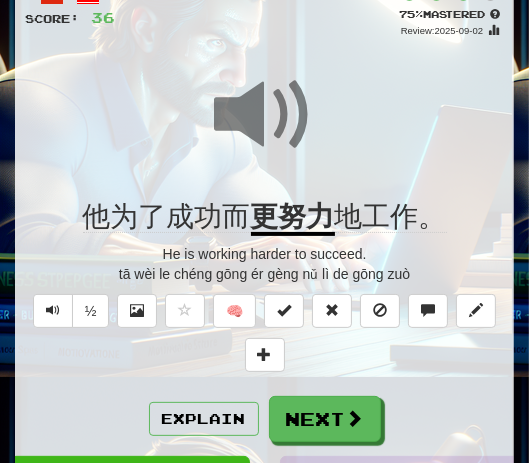 click on "Next" at bounding box center (325, 419) 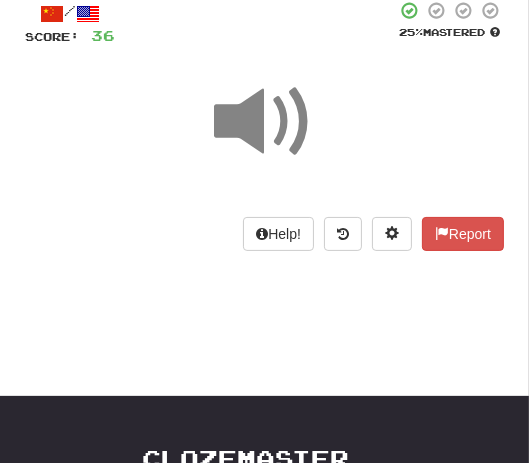 scroll, scrollTop: 69, scrollLeft: 0, axis: vertical 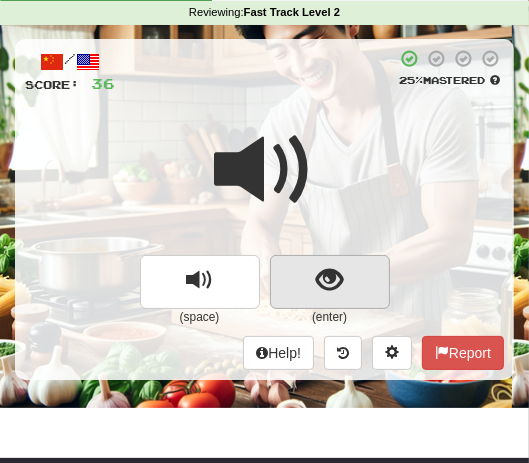 click at bounding box center (329, 280) 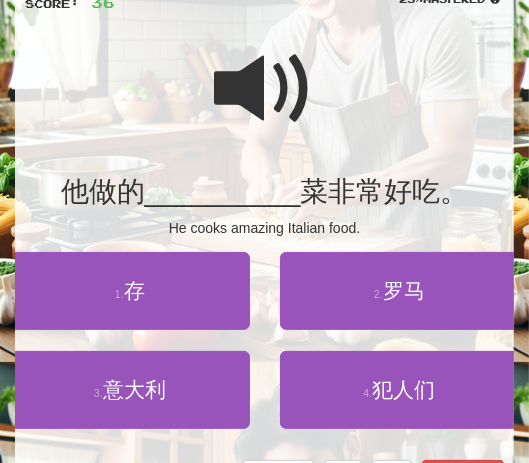 scroll, scrollTop: 153, scrollLeft: 0, axis: vertical 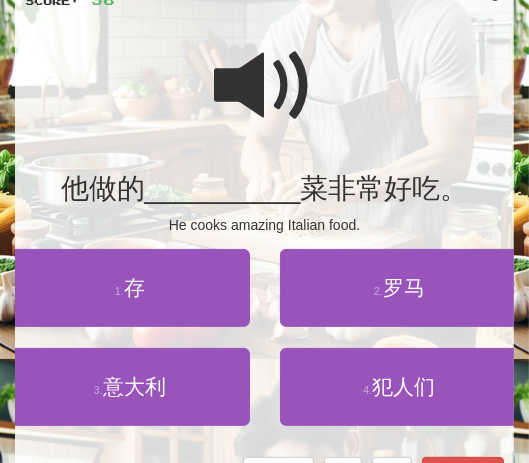 drag, startPoint x: 232, startPoint y: 94, endPoint x: 339, endPoint y: 94, distance: 107 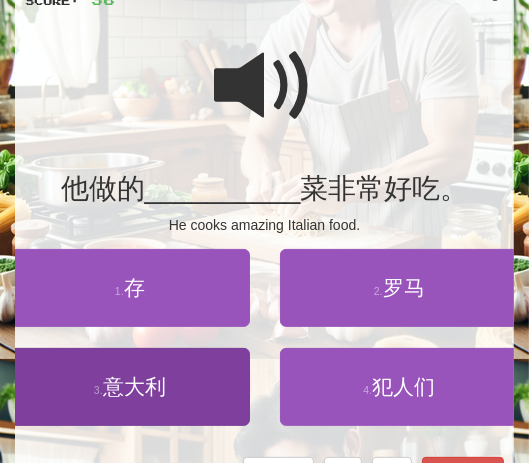 click on "意大利" at bounding box center [134, 386] 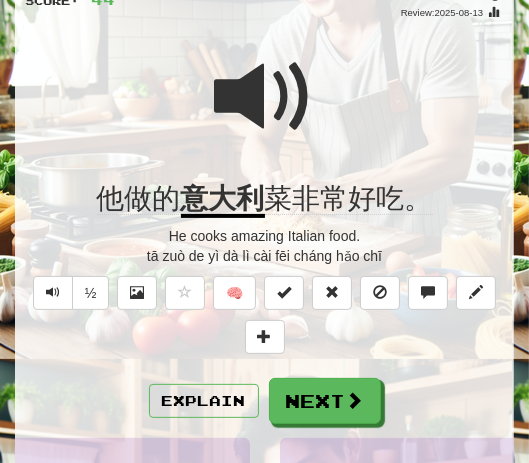click at bounding box center [265, 97] 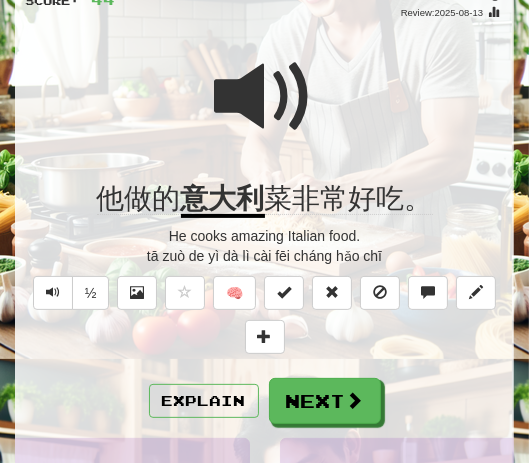 drag, startPoint x: 345, startPoint y: 383, endPoint x: 340, endPoint y: 347, distance: 36.345562 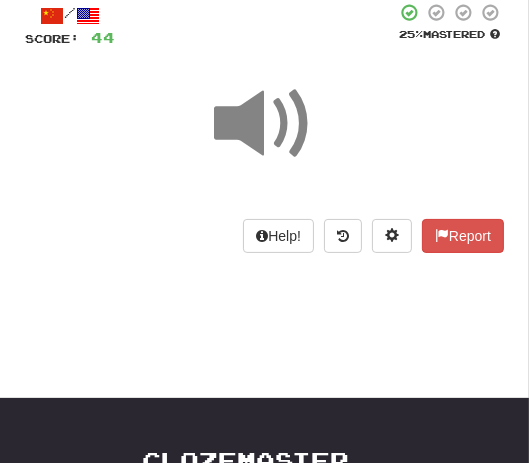 scroll, scrollTop: 95, scrollLeft: 0, axis: vertical 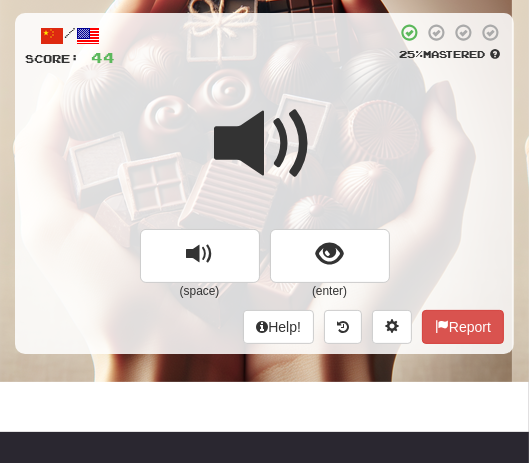 click at bounding box center (264, 157) 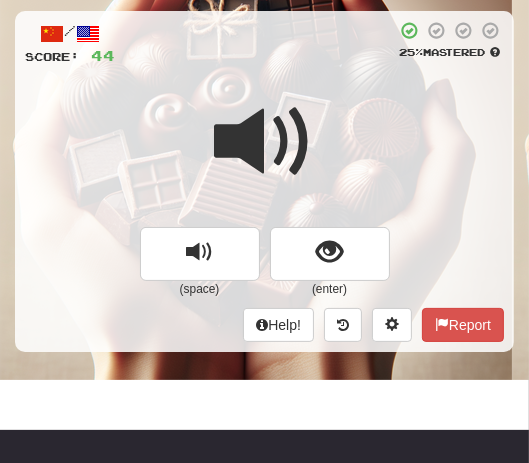 click at bounding box center [265, 142] 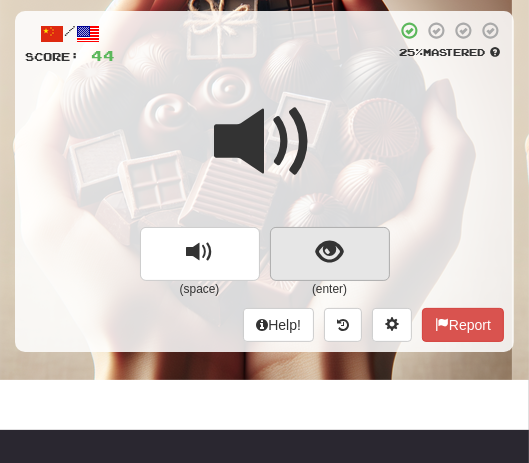 click at bounding box center [329, 252] 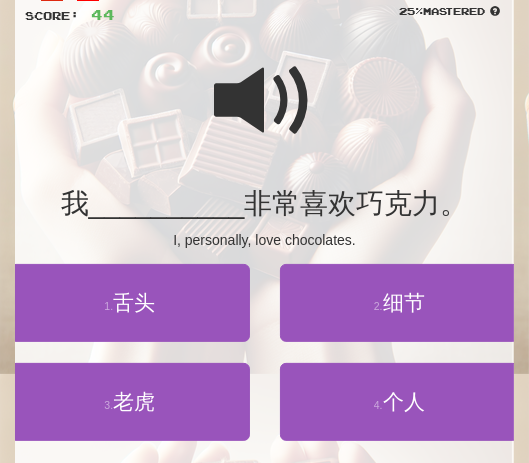 scroll, scrollTop: 140, scrollLeft: 0, axis: vertical 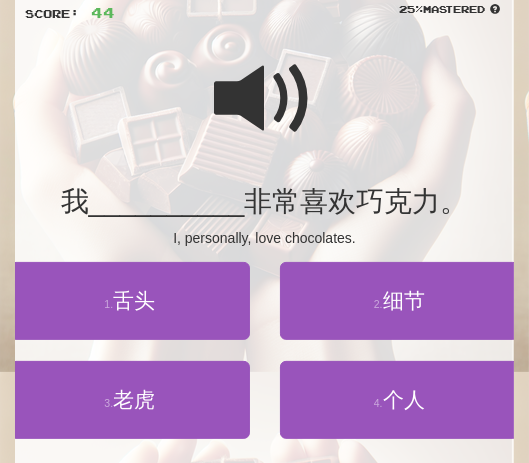 click at bounding box center [265, 99] 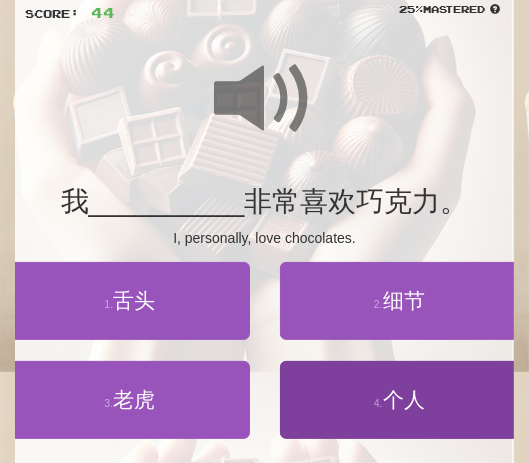 click on "个人" at bounding box center [404, 399] 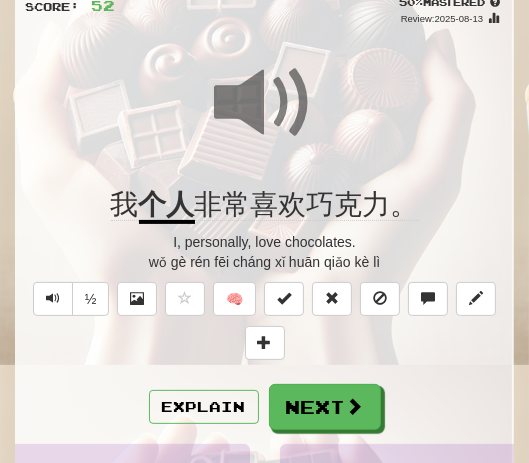 scroll, scrollTop: 149, scrollLeft: 0, axis: vertical 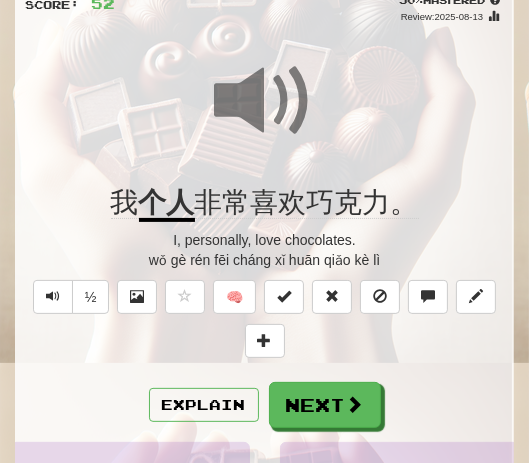 drag, startPoint x: 332, startPoint y: 383, endPoint x: 333, endPoint y: 369, distance: 14.035668 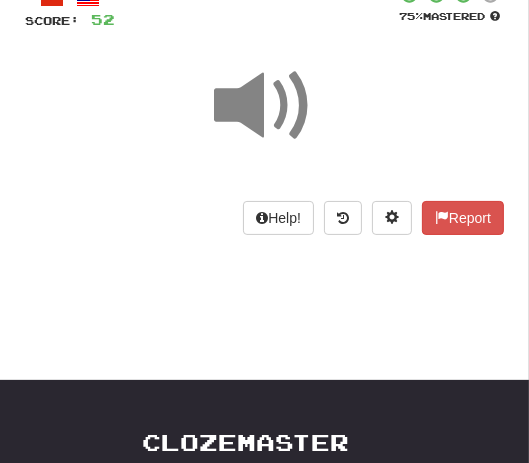 scroll, scrollTop: 130, scrollLeft: 0, axis: vertical 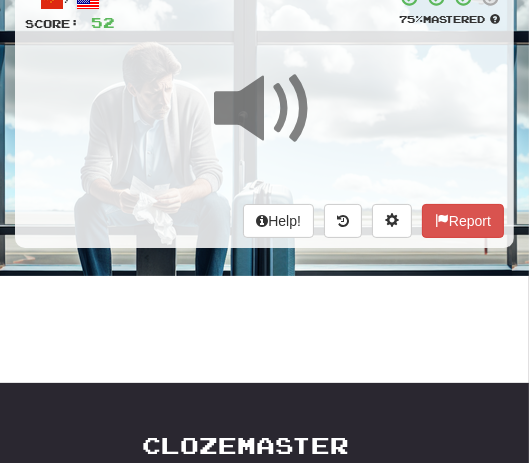 click at bounding box center (264, 122) 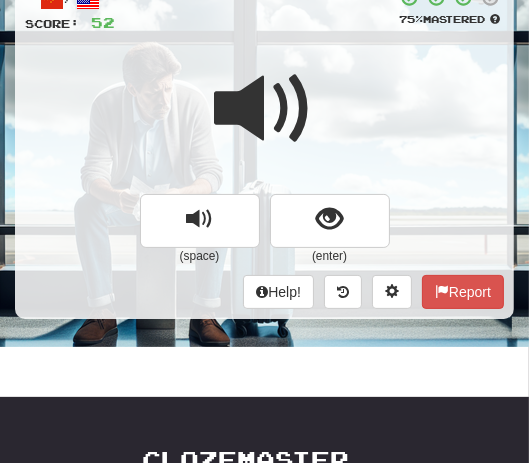 click at bounding box center (264, 122) 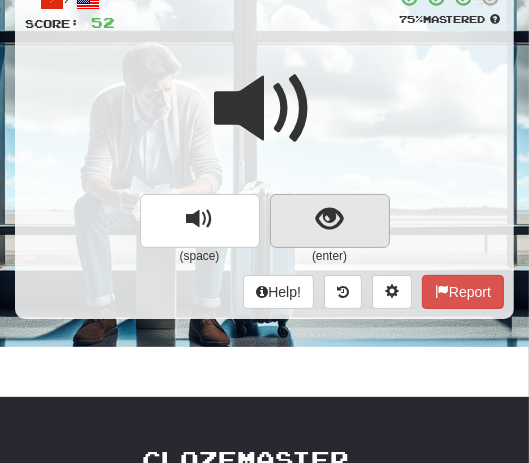 click at bounding box center (329, 219) 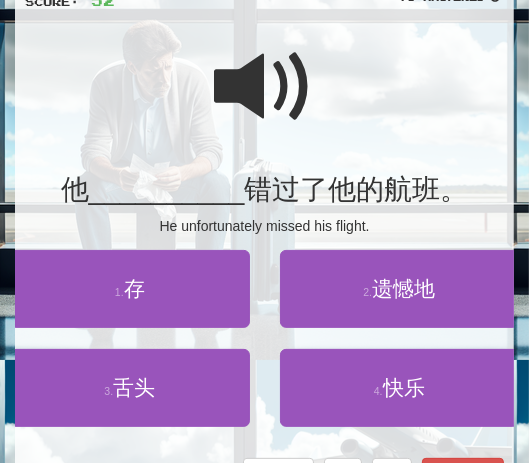 scroll, scrollTop: 165, scrollLeft: 0, axis: vertical 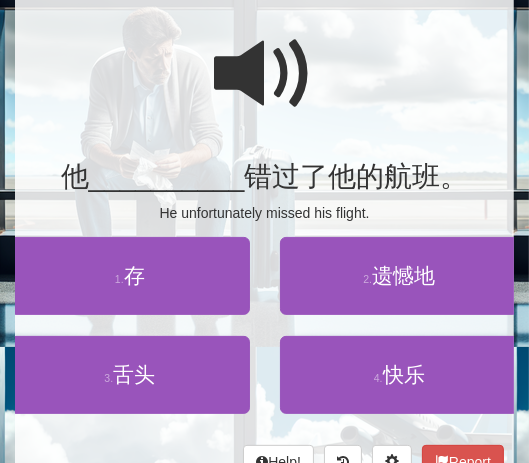 click at bounding box center (265, 74) 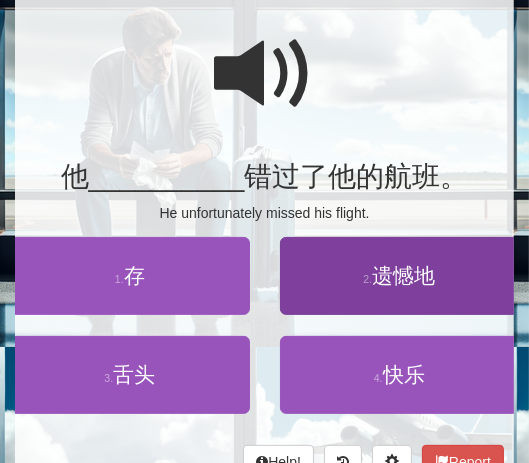 click on "遗憾地" at bounding box center (403, 275) 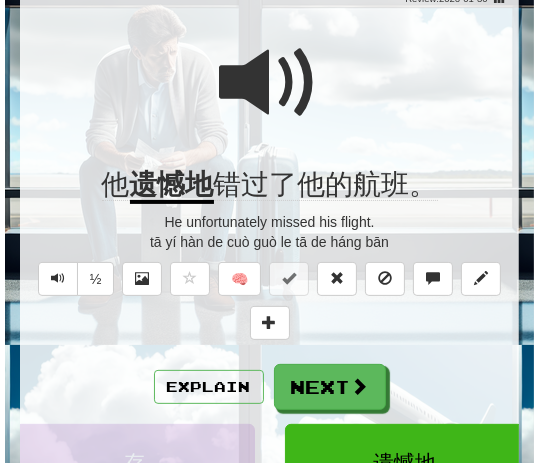 scroll, scrollTop: 181, scrollLeft: 0, axis: vertical 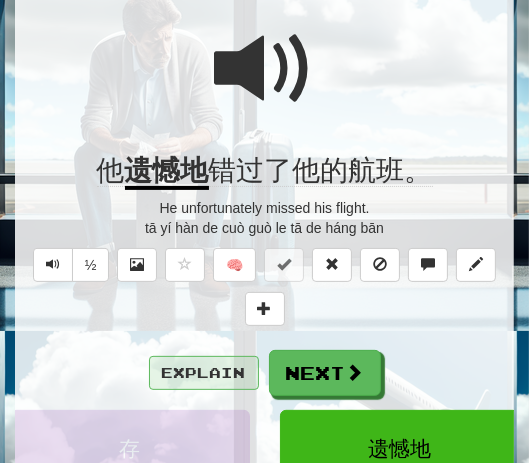 click on "Explain" at bounding box center [204, 373] 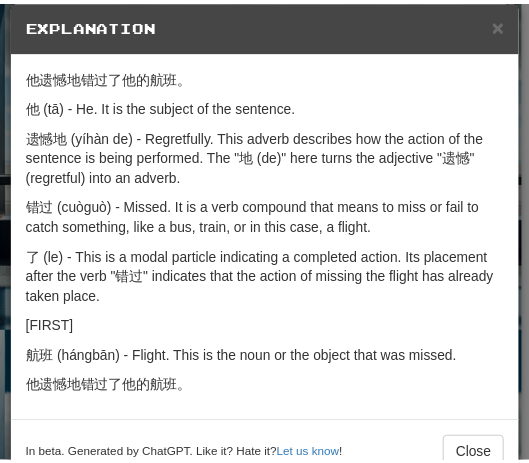 scroll, scrollTop: 0, scrollLeft: 0, axis: both 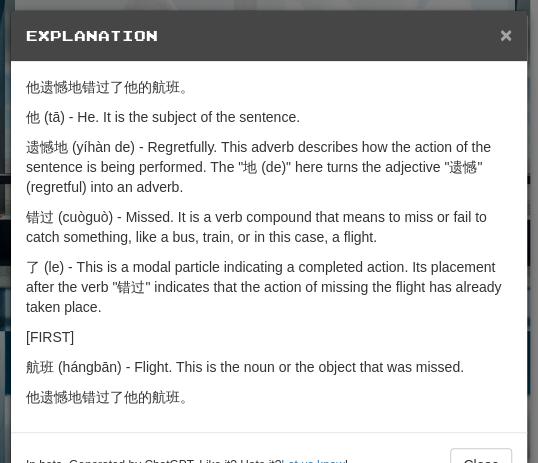 click on "×" at bounding box center [506, 34] 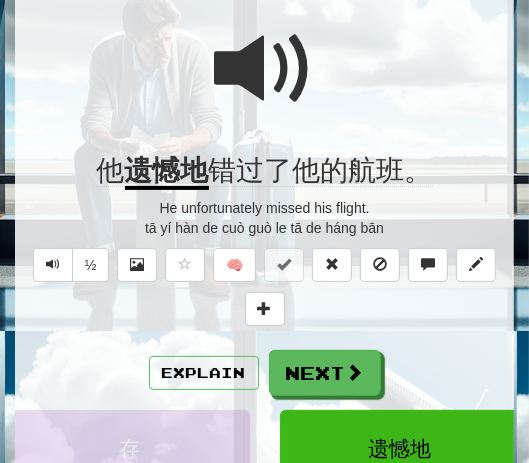 click at bounding box center (265, 69) 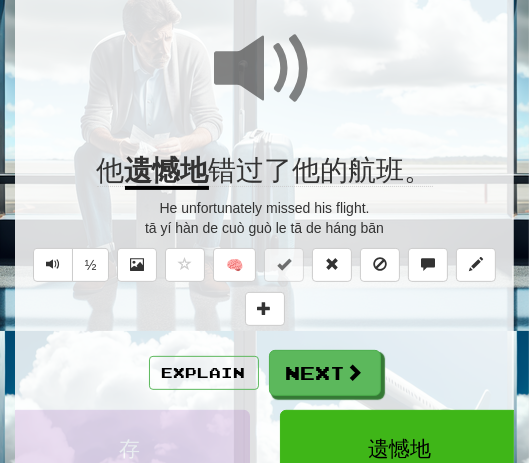 drag, startPoint x: 323, startPoint y: 383, endPoint x: 322, endPoint y: 371, distance: 12.0415945 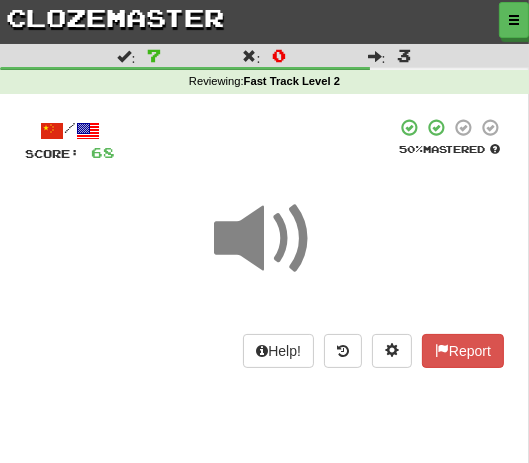 scroll, scrollTop: 14, scrollLeft: 0, axis: vertical 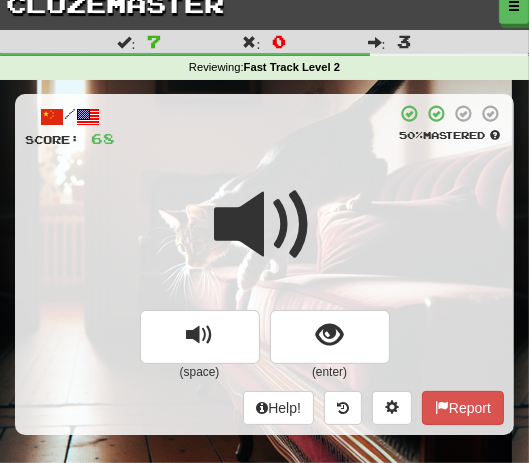 click at bounding box center (264, 238) 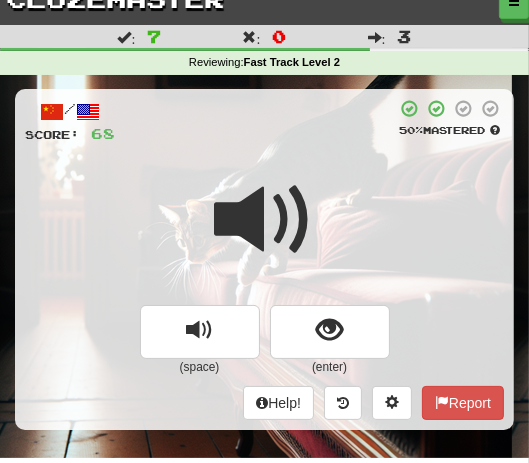 scroll, scrollTop: 21, scrollLeft: 0, axis: vertical 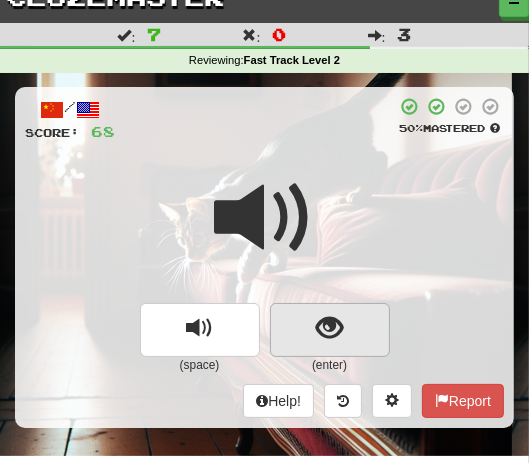 click at bounding box center [329, 328] 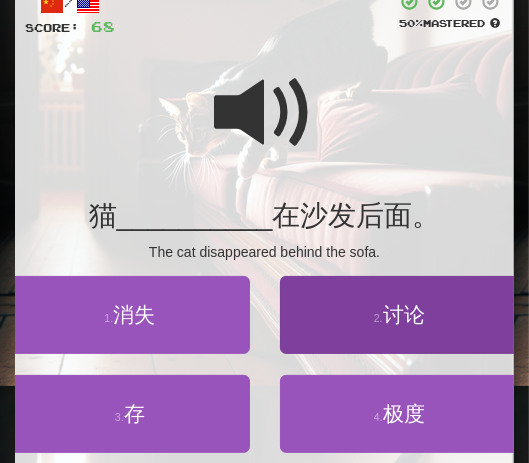 scroll, scrollTop: 129, scrollLeft: 0, axis: vertical 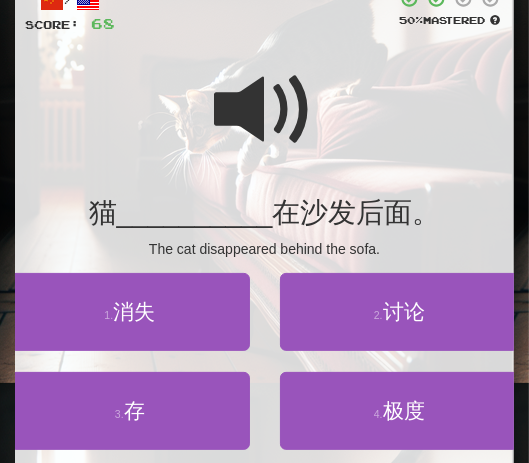 click at bounding box center [265, 110] 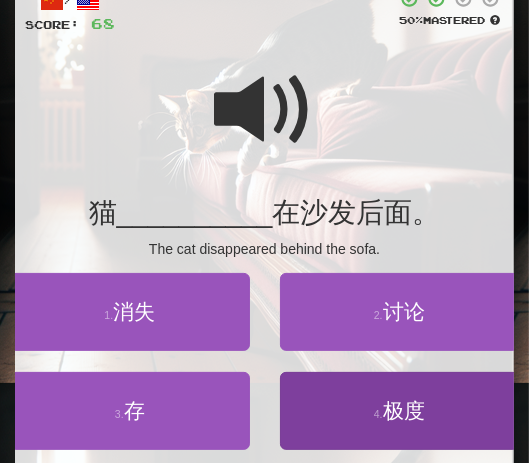 click on "4 .  极度" at bounding box center [400, 411] 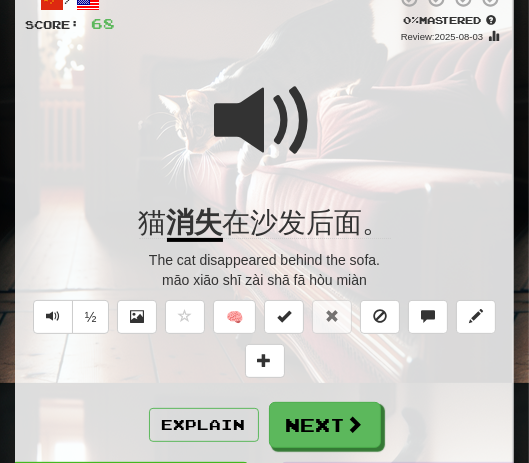 click at bounding box center [265, 121] 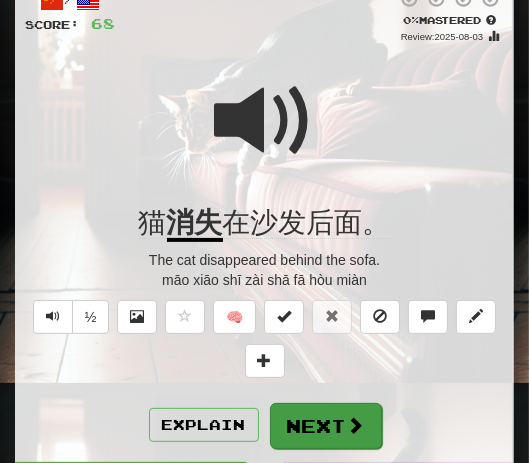 click on "Next" at bounding box center [326, 426] 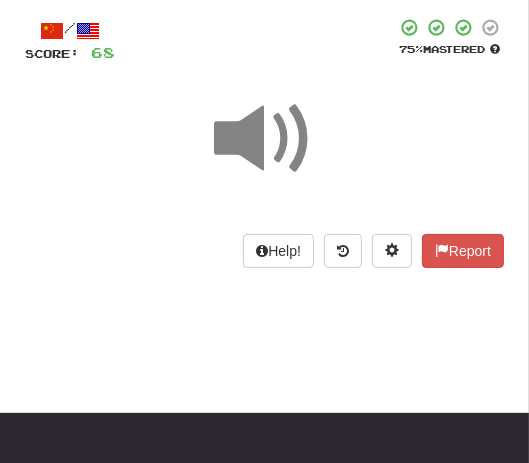 scroll, scrollTop: 86, scrollLeft: 0, axis: vertical 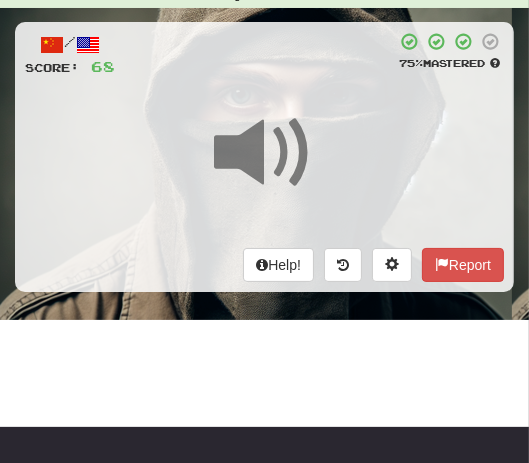 click at bounding box center (264, 166) 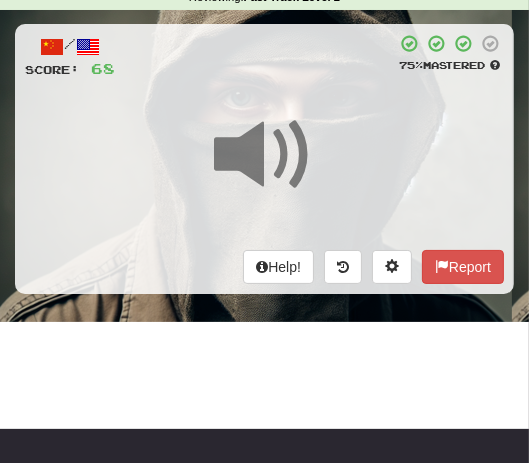 scroll, scrollTop: 82, scrollLeft: 0, axis: vertical 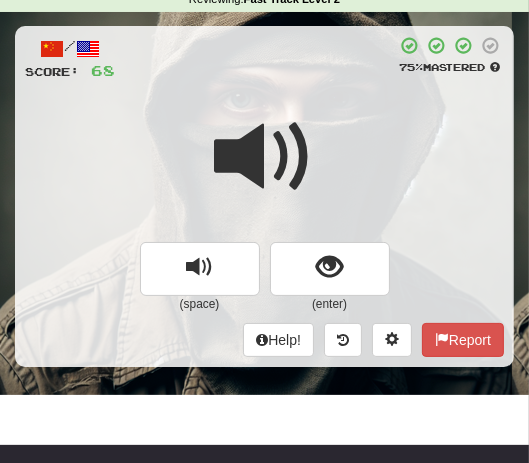 click at bounding box center [264, 170] 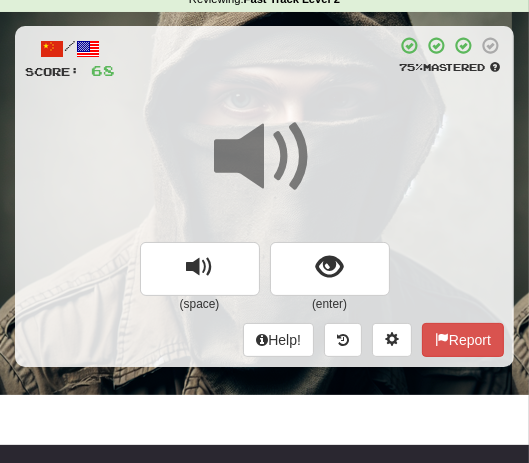 click at bounding box center [264, 170] 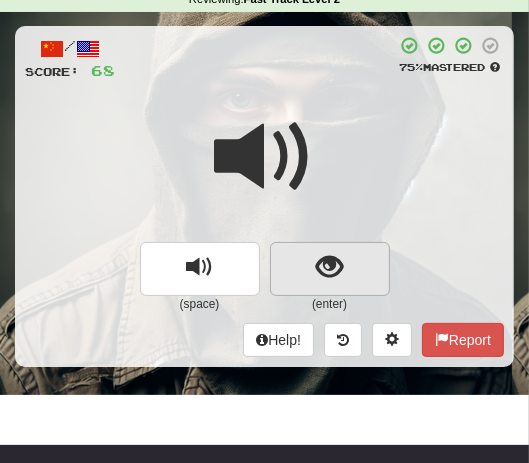 click at bounding box center [329, 267] 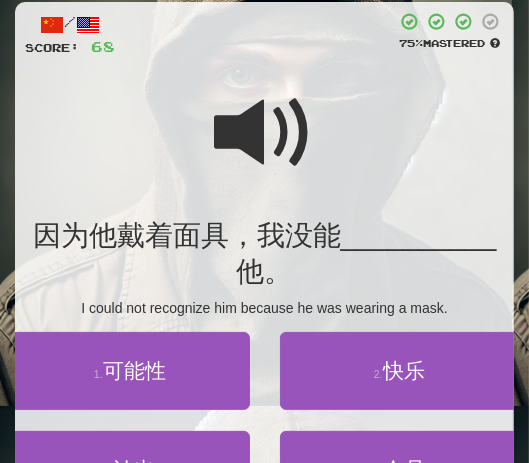 scroll, scrollTop: 108, scrollLeft: 0, axis: vertical 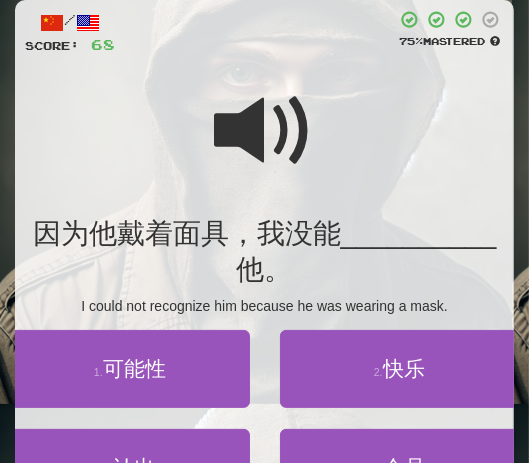 click at bounding box center (265, 131) 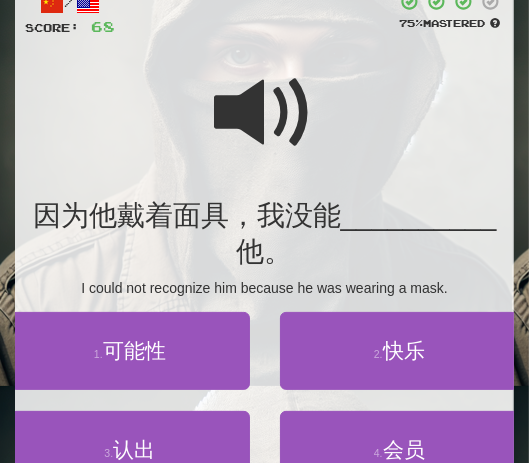scroll, scrollTop: 178, scrollLeft: 0, axis: vertical 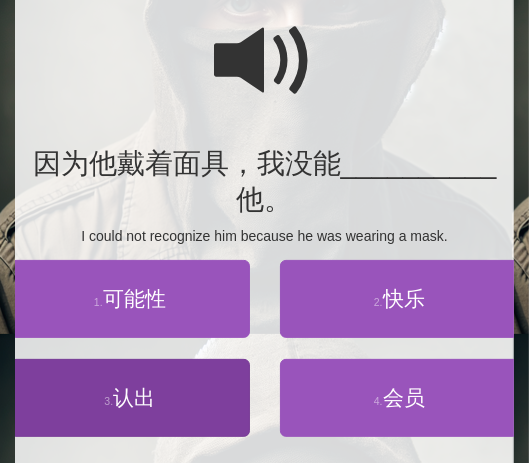 click on "认出" at bounding box center (134, 397) 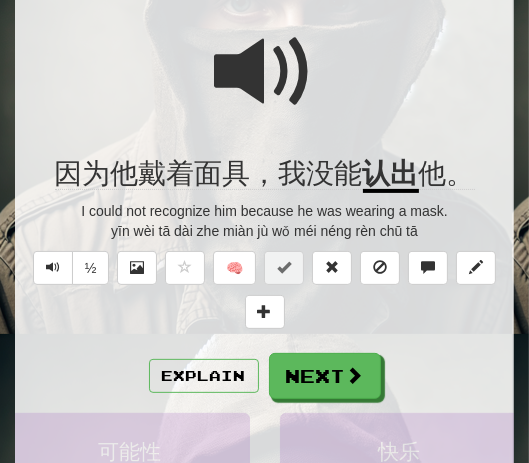 click at bounding box center [265, 72] 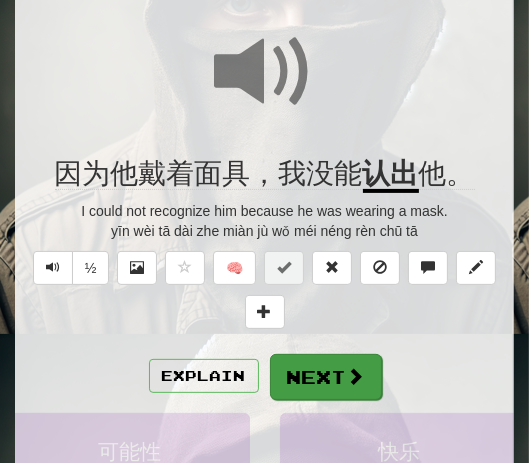 click on "Next" at bounding box center [326, 377] 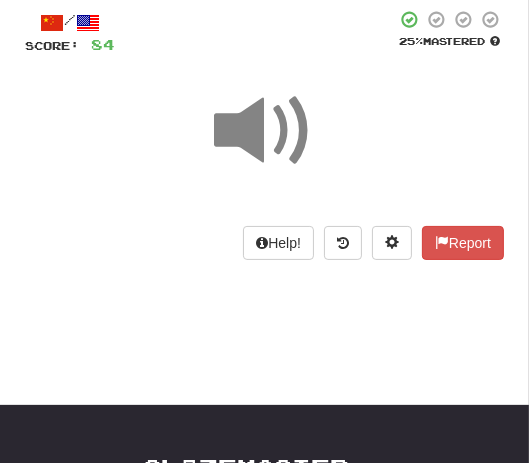 scroll, scrollTop: 98, scrollLeft: 0, axis: vertical 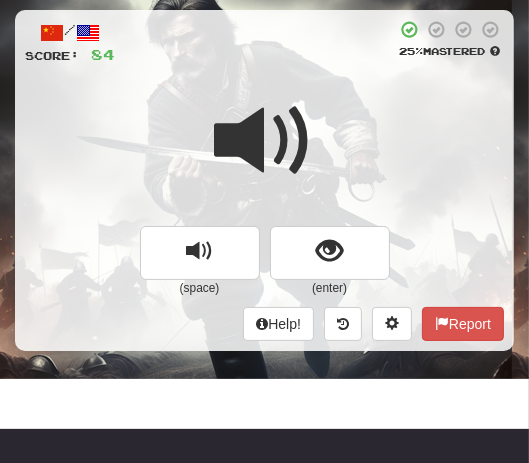 click at bounding box center [264, 154] 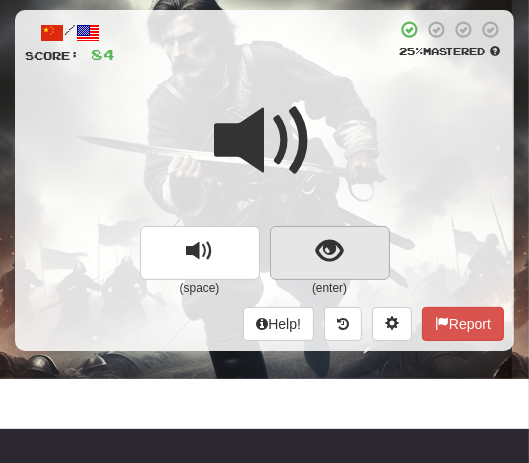 click at bounding box center [329, 251] 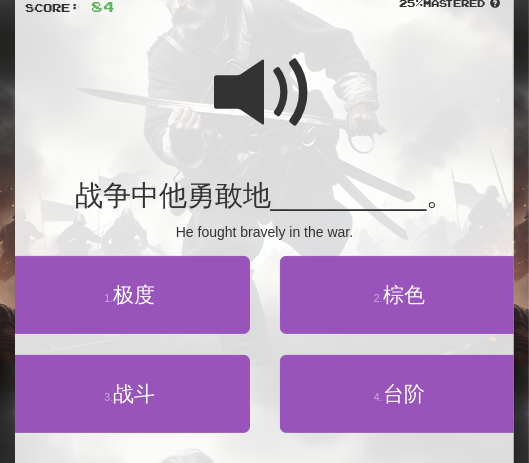 scroll, scrollTop: 154, scrollLeft: 0, axis: vertical 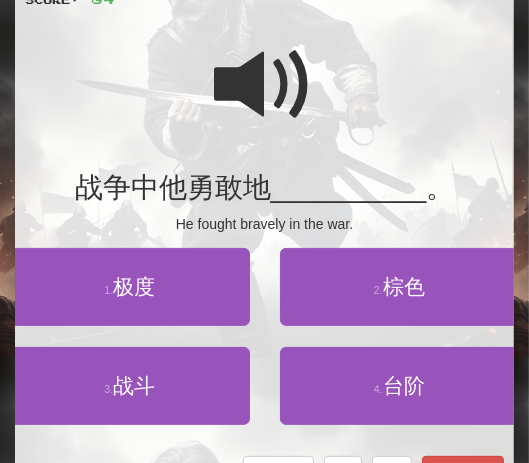 click at bounding box center [265, 85] 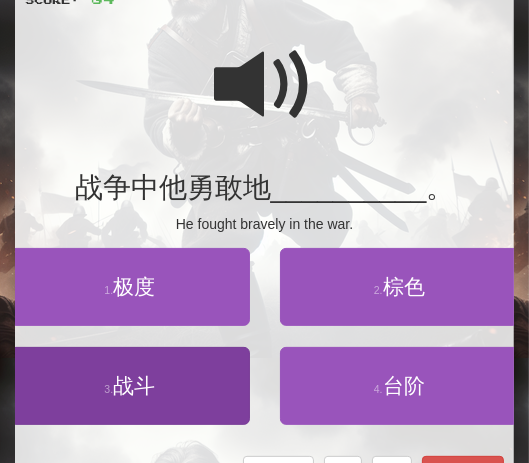 click on "3 .  战斗" at bounding box center (130, 386) 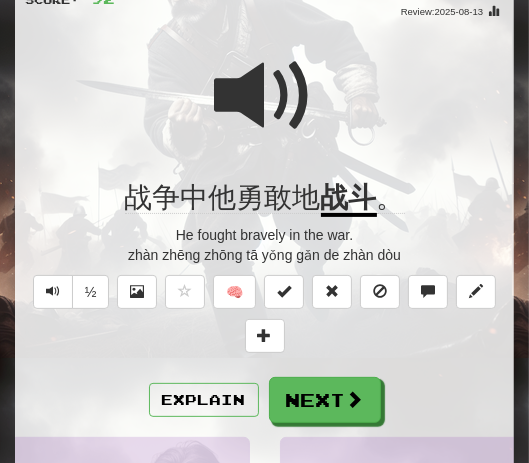 click at bounding box center (264, 109) 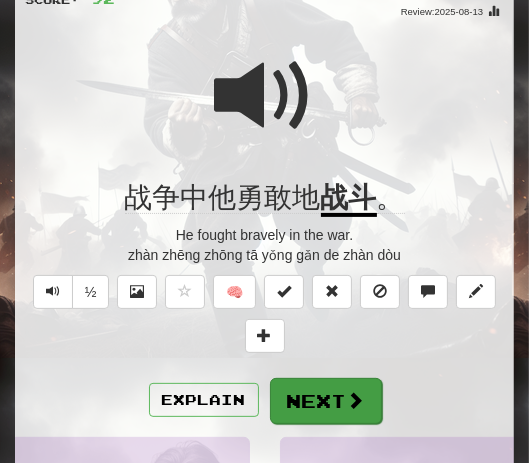 click on "Next" at bounding box center (326, 401) 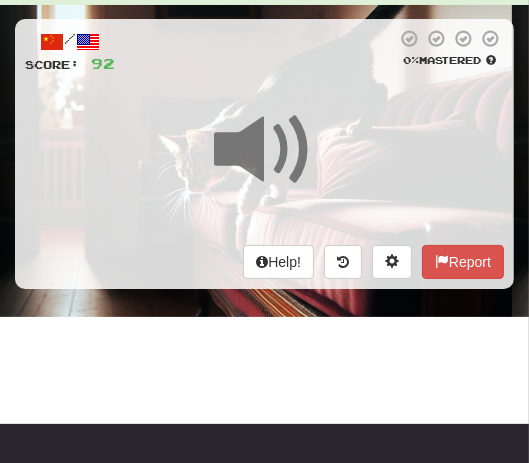 scroll, scrollTop: 69, scrollLeft: 0, axis: vertical 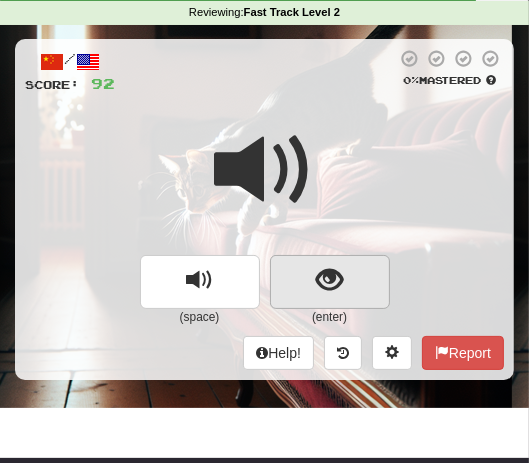 click at bounding box center (329, 280) 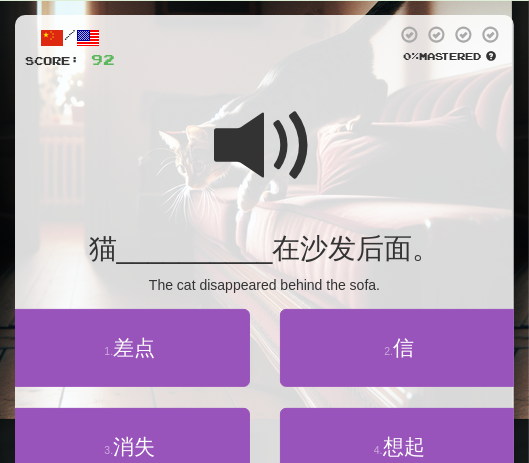 scroll, scrollTop: 96, scrollLeft: 0, axis: vertical 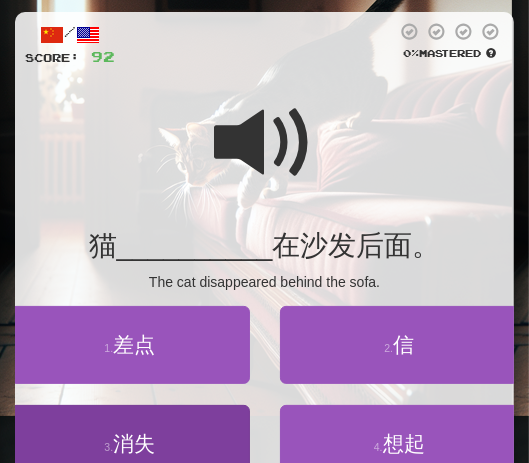 click on "消失" at bounding box center (134, 443) 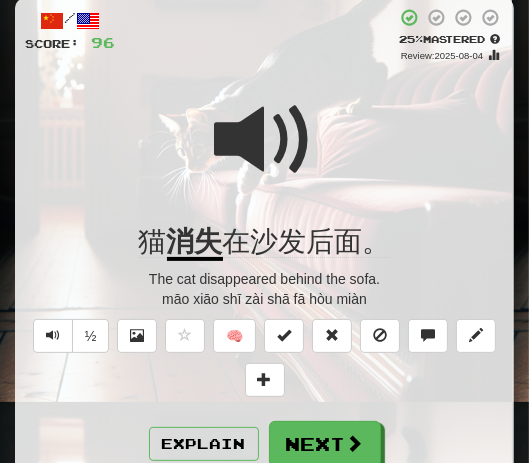 scroll, scrollTop: 126, scrollLeft: 0, axis: vertical 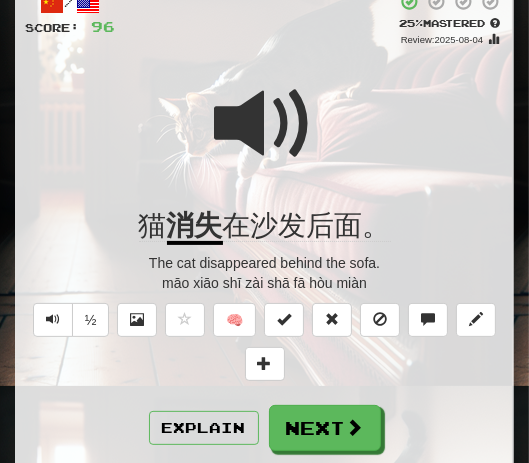 click on "Next" at bounding box center [325, 428] 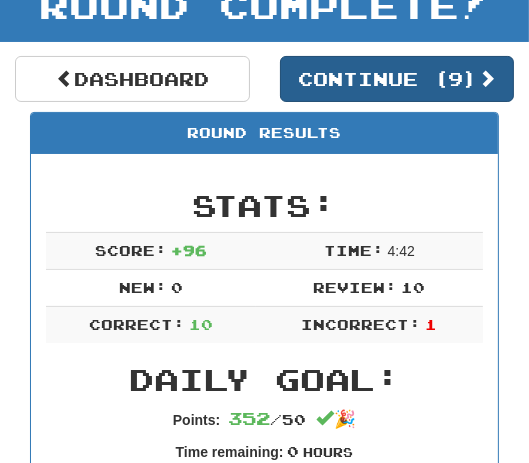 click on "Continue ( 9 )" at bounding box center (397, 79) 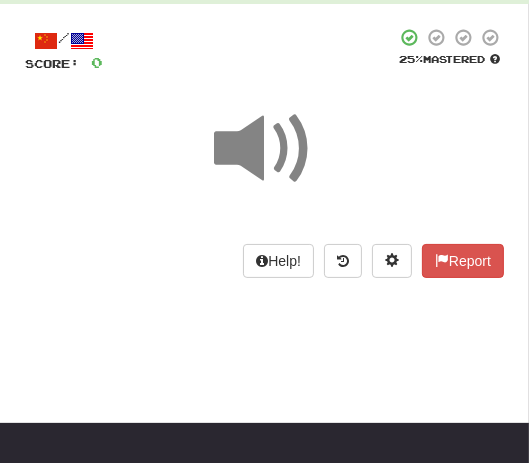 scroll, scrollTop: 70, scrollLeft: 0, axis: vertical 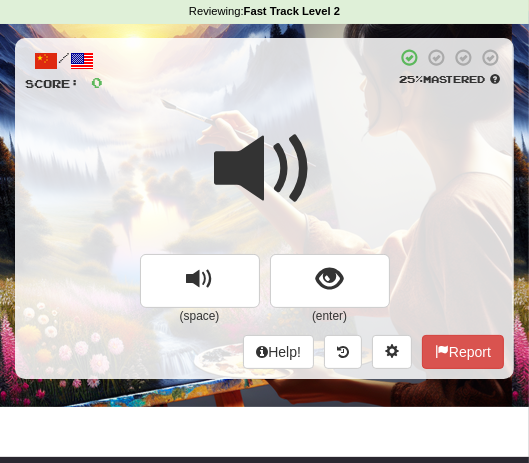 click at bounding box center (265, 169) 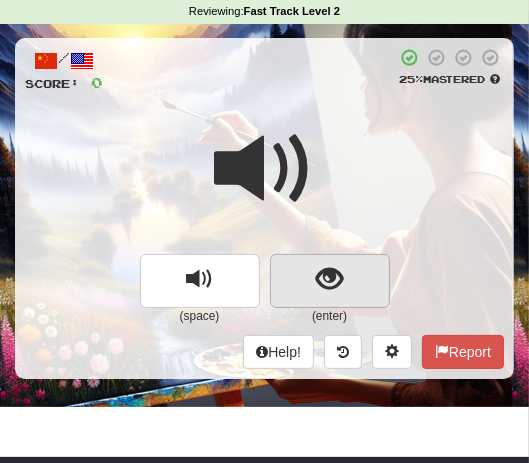 click at bounding box center [329, 279] 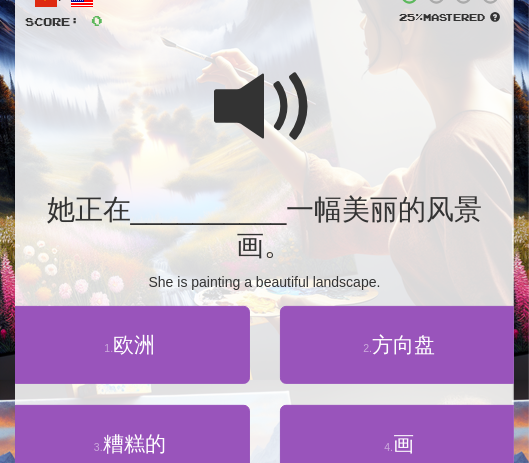scroll, scrollTop: 134, scrollLeft: 0, axis: vertical 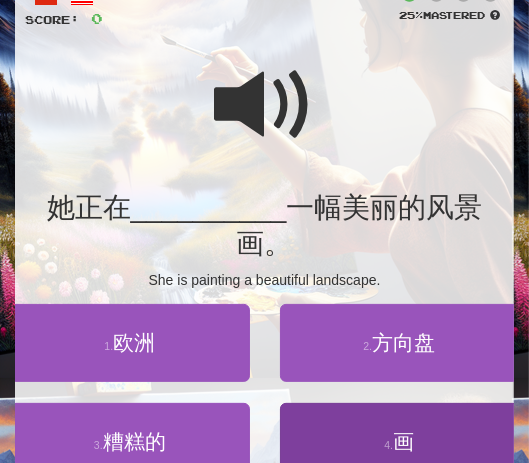 click on "画" at bounding box center [403, 441] 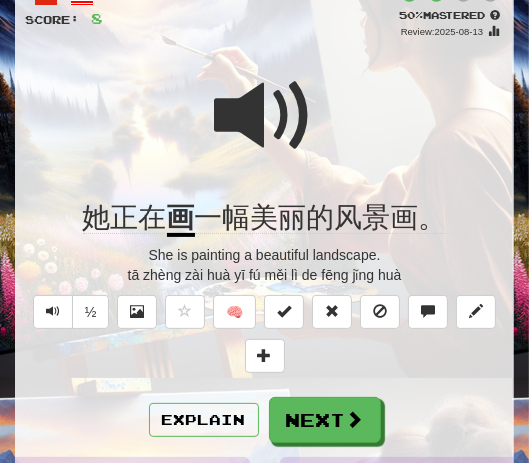 click at bounding box center (265, 116) 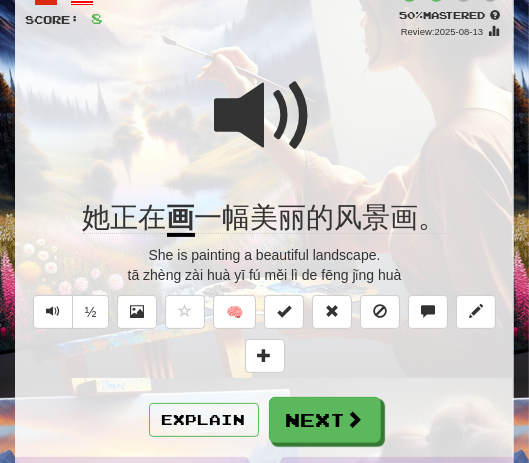 drag, startPoint x: 333, startPoint y: 413, endPoint x: 333, endPoint y: 399, distance: 14 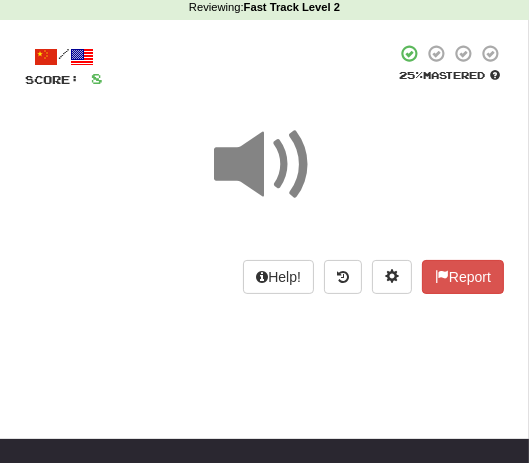 scroll, scrollTop: 72, scrollLeft: 0, axis: vertical 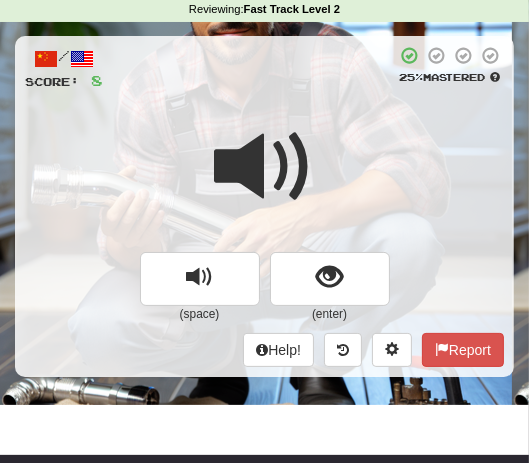 click at bounding box center [264, 180] 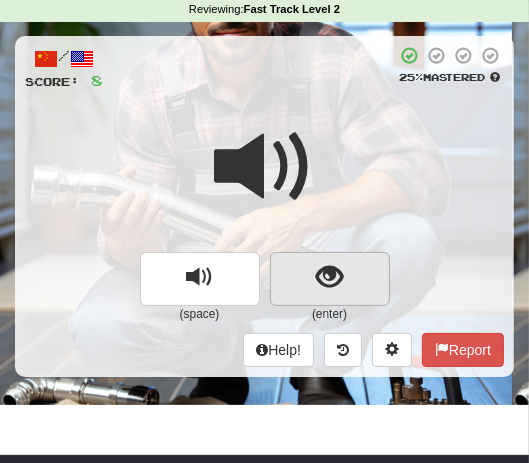click at bounding box center [329, 277] 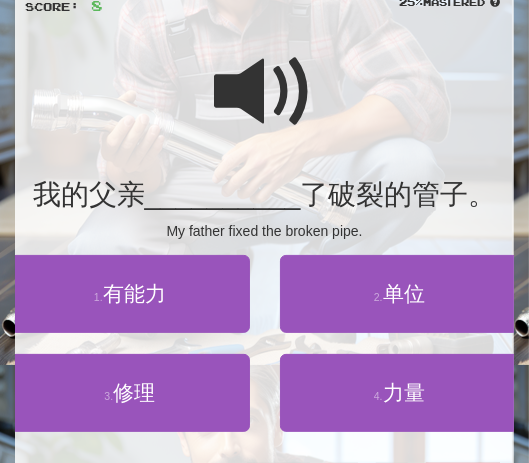 scroll, scrollTop: 149, scrollLeft: 0, axis: vertical 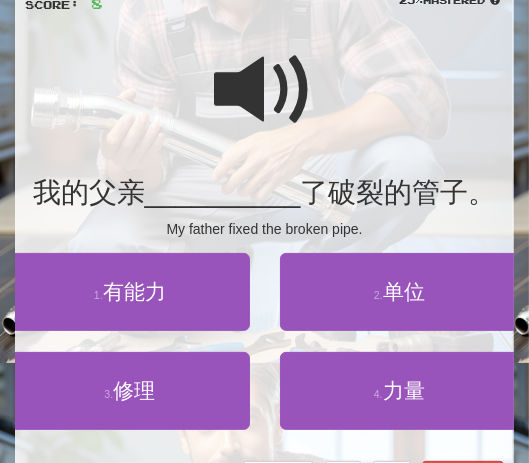 click at bounding box center (265, 90) 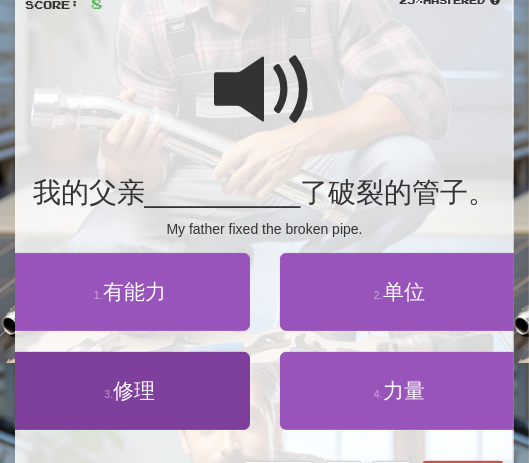 click on "修理" at bounding box center (134, 390) 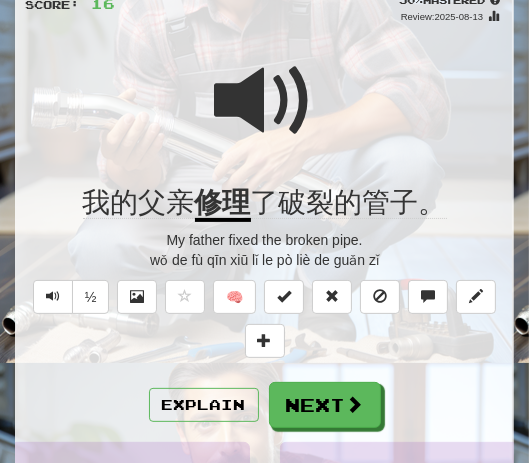 drag, startPoint x: 242, startPoint y: 107, endPoint x: 286, endPoint y: 107, distance: 44 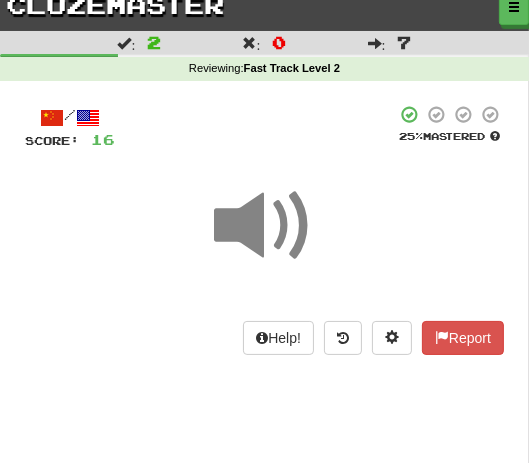 scroll, scrollTop: 23, scrollLeft: 0, axis: vertical 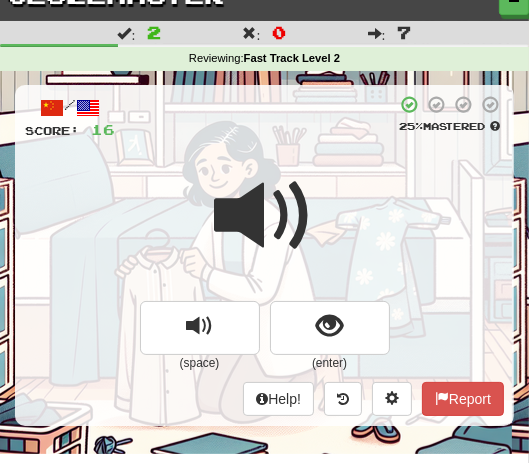 click at bounding box center [264, 229] 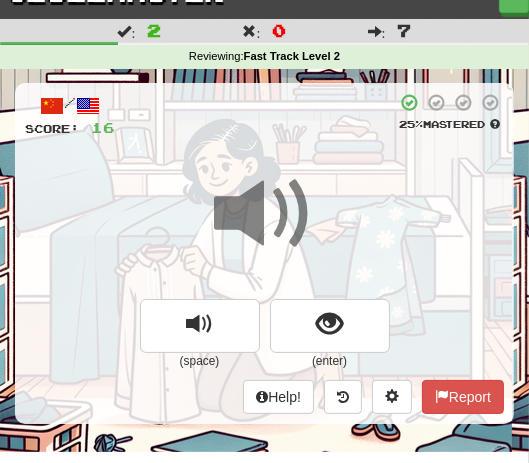 scroll, scrollTop: 28, scrollLeft: 0, axis: vertical 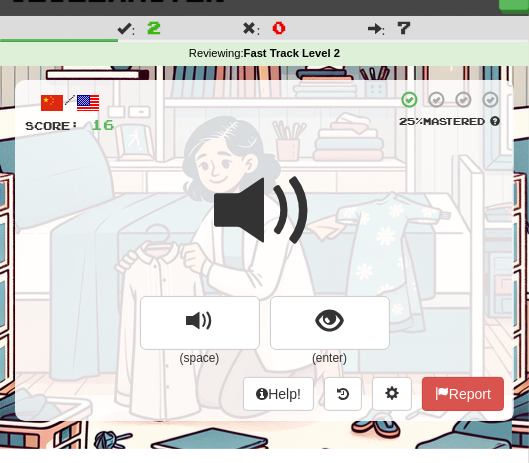 click at bounding box center [264, 224] 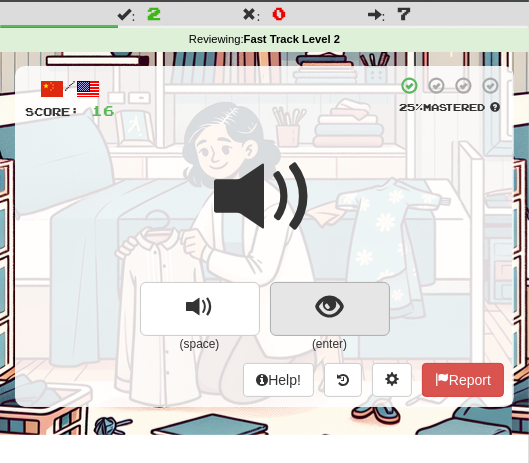 click at bounding box center [329, 307] 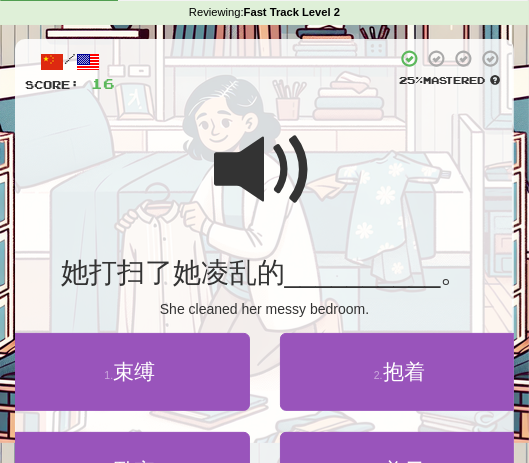 scroll, scrollTop: 89, scrollLeft: 0, axis: vertical 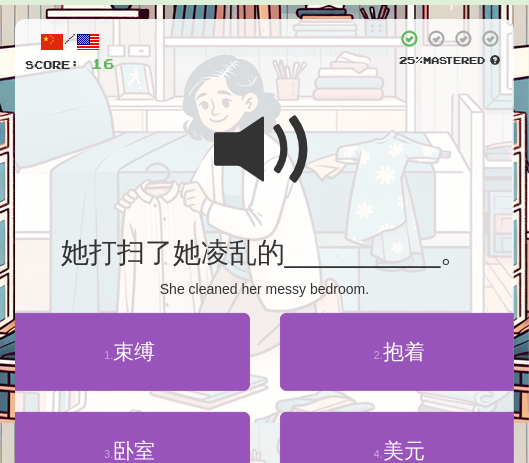 click at bounding box center (265, 150) 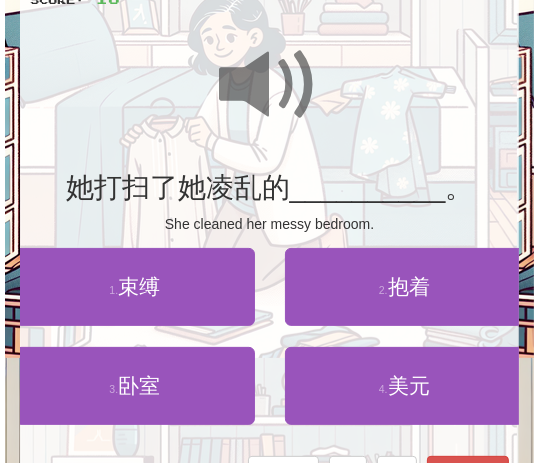 scroll, scrollTop: 156, scrollLeft: 0, axis: vertical 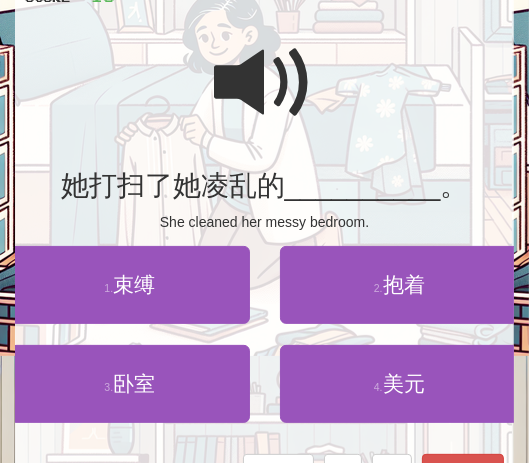 click at bounding box center [265, 83] 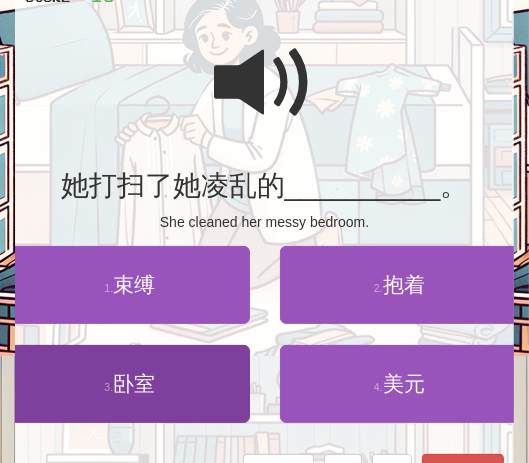 click on "卧室" at bounding box center [134, 383] 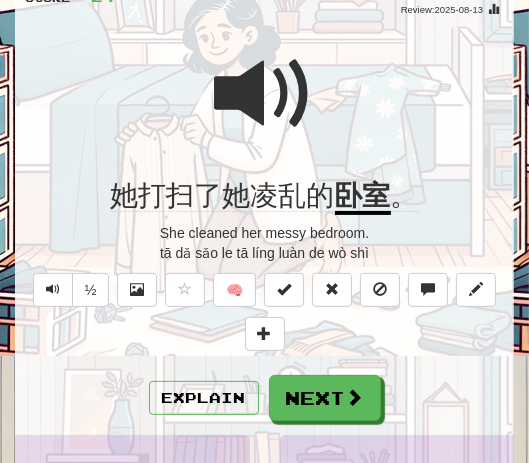 click at bounding box center (264, 107) 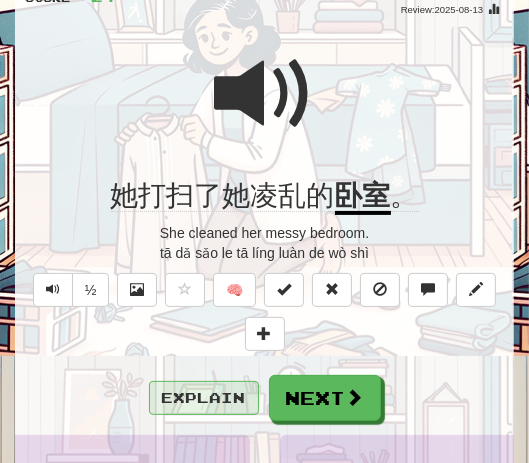 click on "Explain" at bounding box center [204, 398] 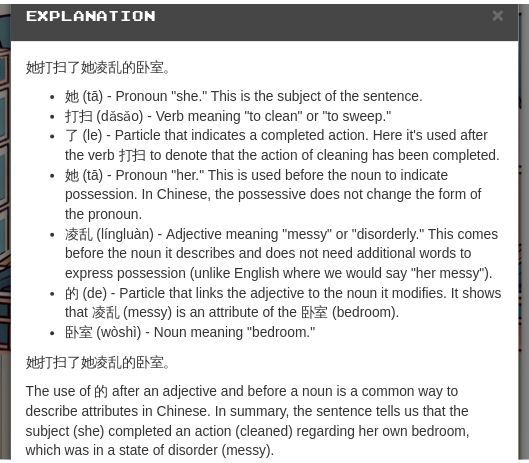 scroll, scrollTop: 0, scrollLeft: 0, axis: both 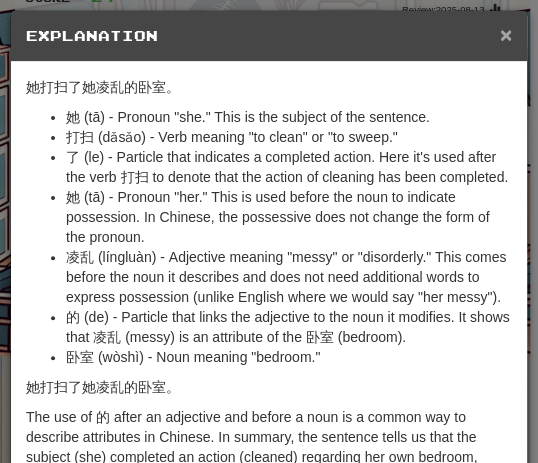 click on "×" at bounding box center (506, 34) 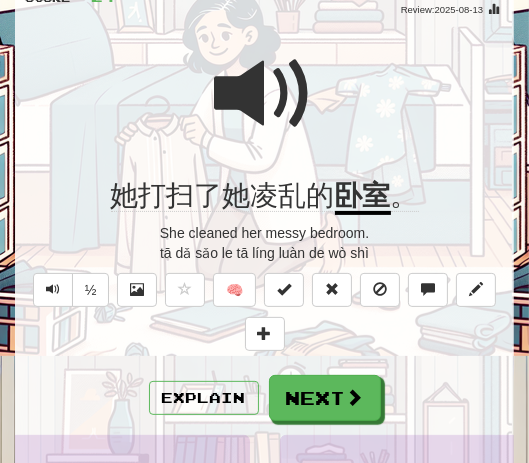 click at bounding box center (265, 94) 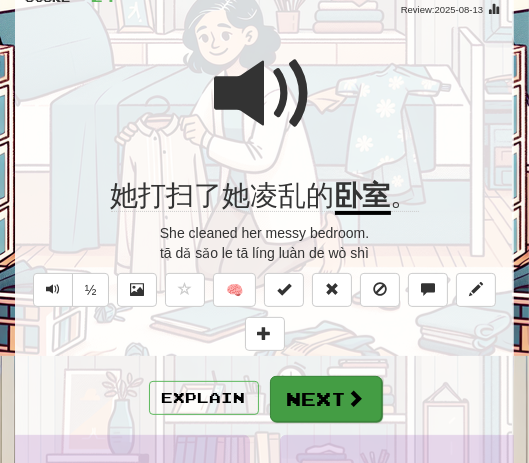 click on "Next" at bounding box center [326, 399] 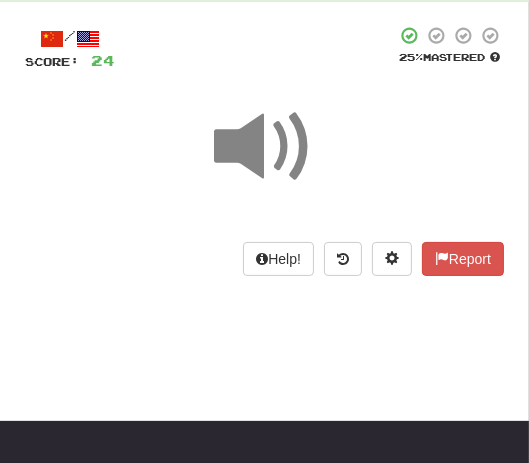 scroll, scrollTop: 72, scrollLeft: 0, axis: vertical 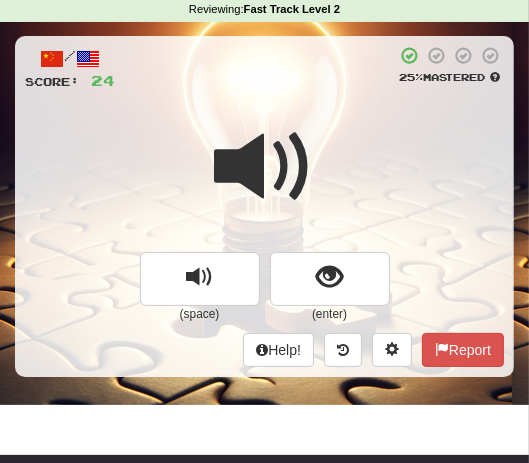 click at bounding box center (264, 180) 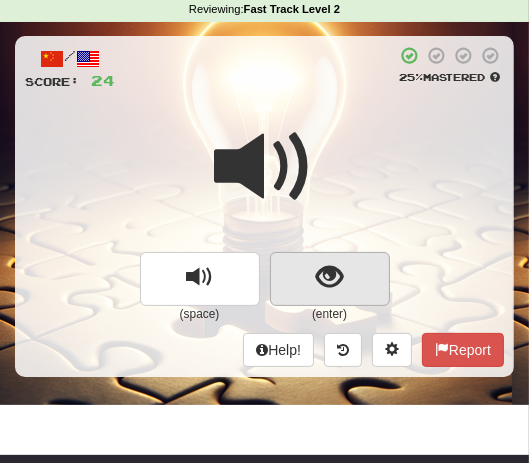 click at bounding box center (329, 277) 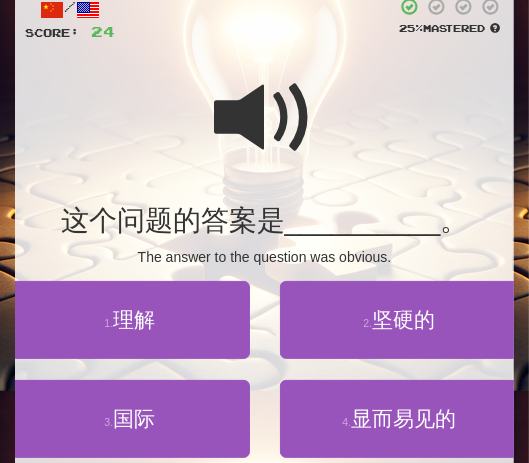 scroll, scrollTop: 123, scrollLeft: 0, axis: vertical 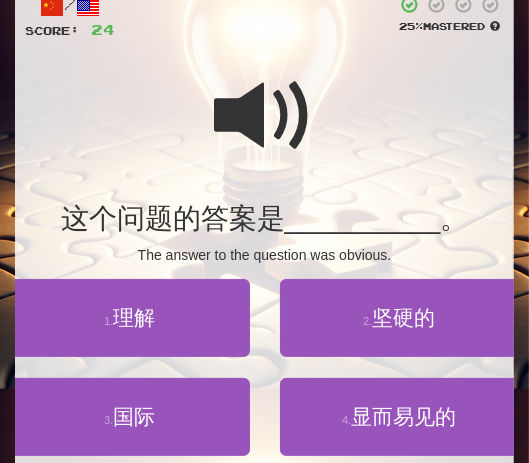 click at bounding box center [265, 116] 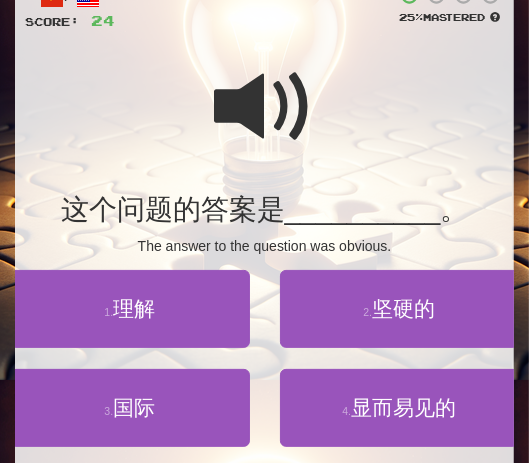 scroll, scrollTop: 134, scrollLeft: 0, axis: vertical 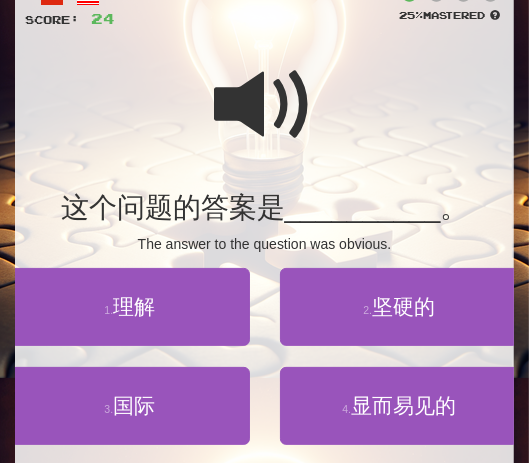 click at bounding box center (265, 105) 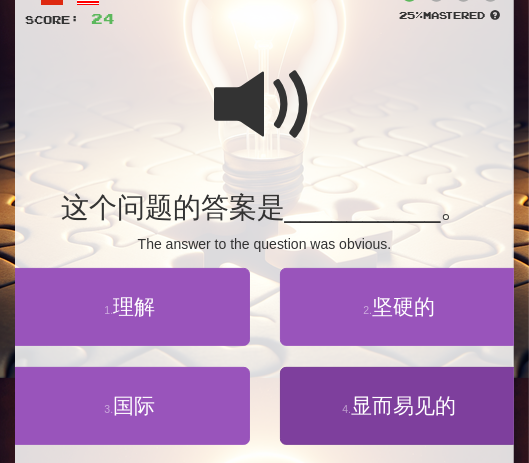 click on "显而易见的" at bounding box center [403, 405] 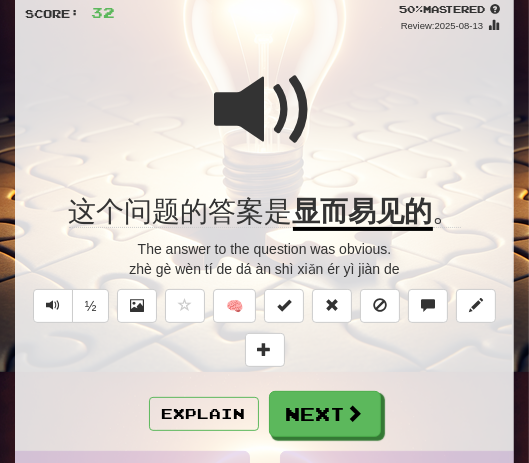 scroll, scrollTop: 142, scrollLeft: 0, axis: vertical 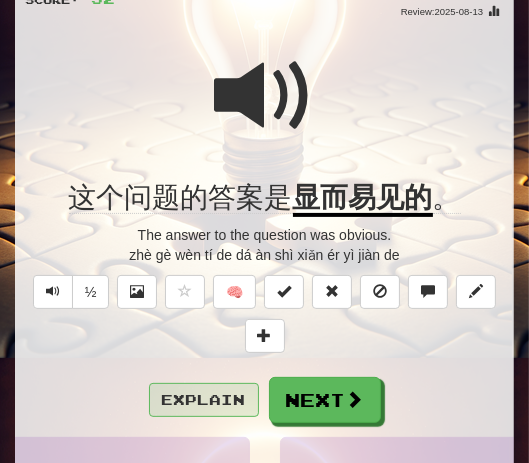 click on "Explain" at bounding box center [204, 400] 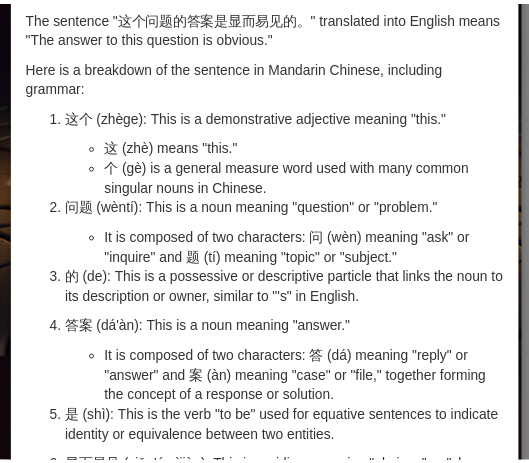 scroll, scrollTop: 0, scrollLeft: 0, axis: both 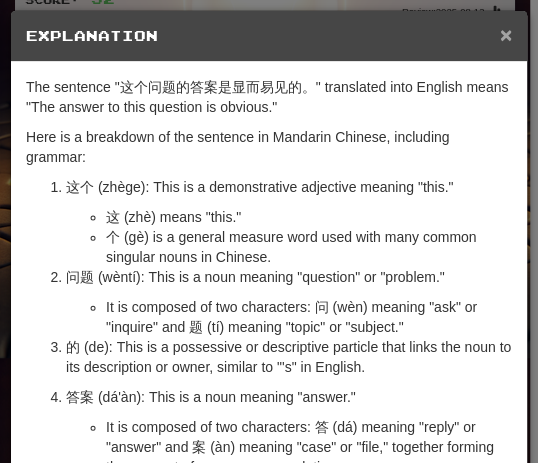 click on "×" at bounding box center (506, 34) 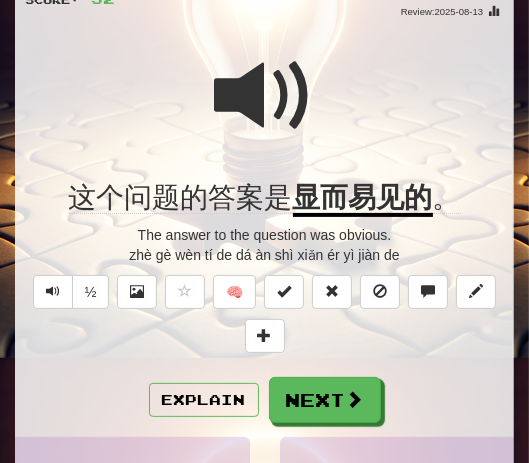 click at bounding box center (265, 96) 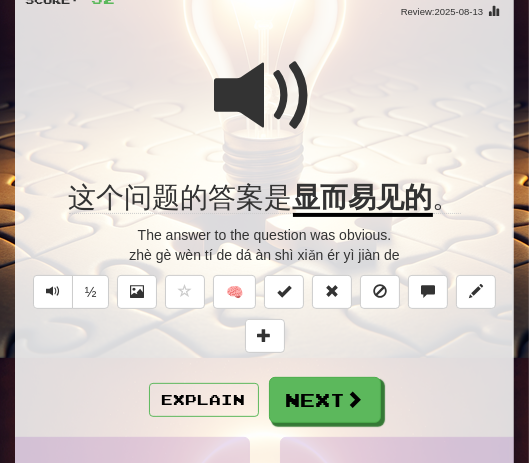 drag, startPoint x: 288, startPoint y: 395, endPoint x: 293, endPoint y: 373, distance: 22.561028 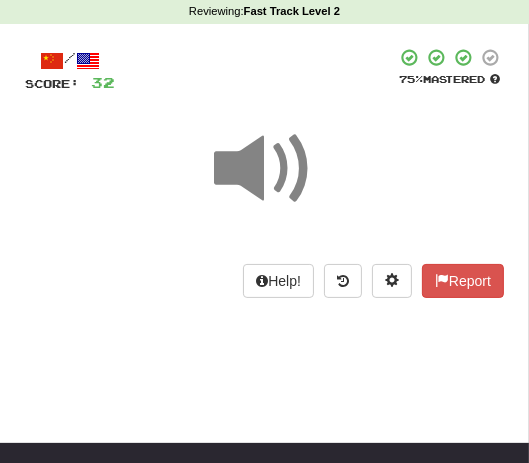 scroll, scrollTop: 68, scrollLeft: 0, axis: vertical 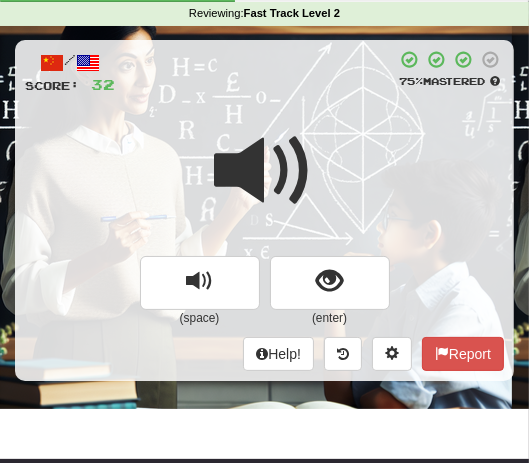 click at bounding box center (265, 171) 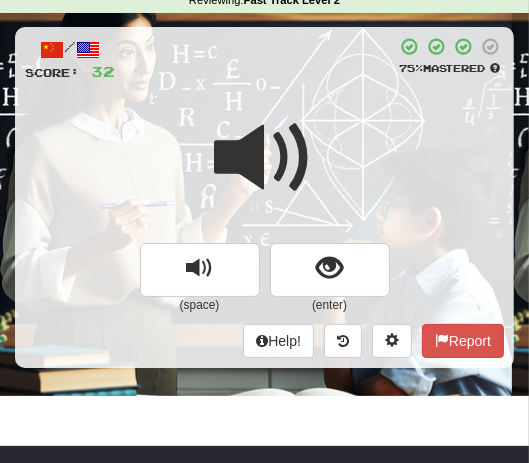 scroll, scrollTop: 92, scrollLeft: 0, axis: vertical 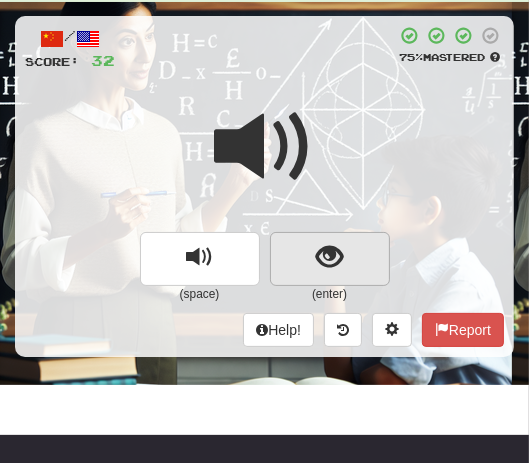 click at bounding box center (330, 259) 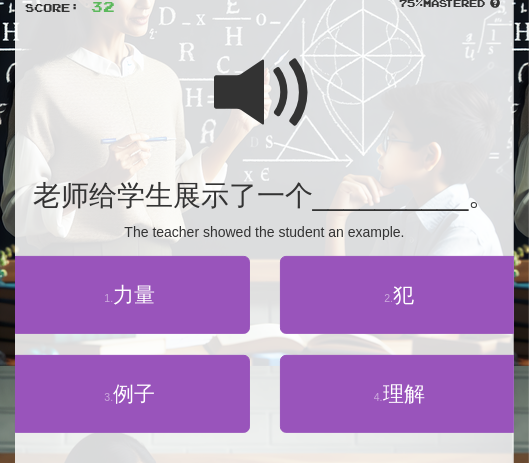 scroll, scrollTop: 148, scrollLeft: 0, axis: vertical 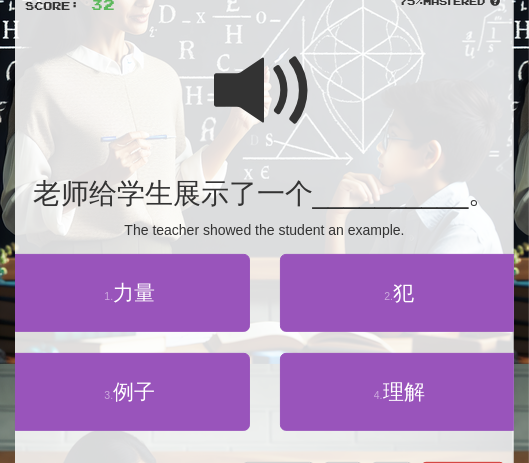click at bounding box center [265, 91] 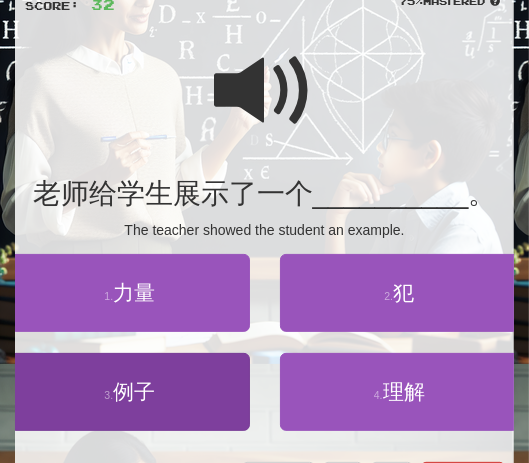 click on "例子" at bounding box center (134, 391) 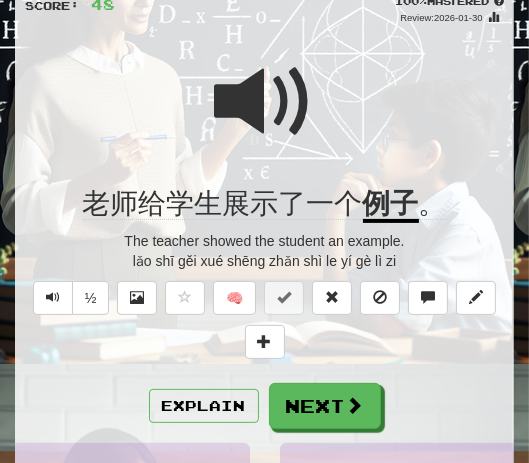 click at bounding box center (265, 102) 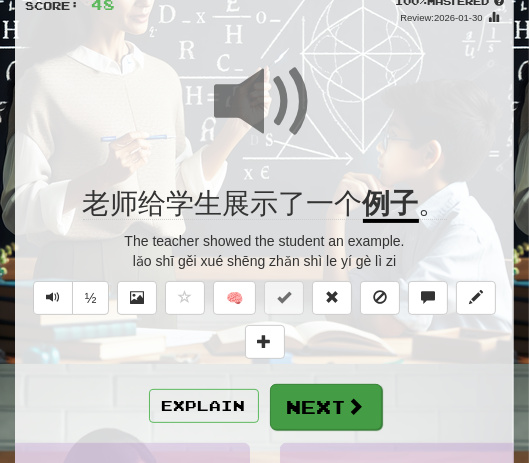 click on "Next" at bounding box center [326, 407] 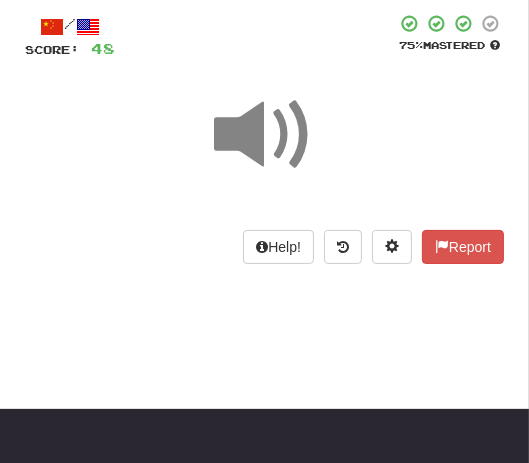 scroll, scrollTop: 88, scrollLeft: 0, axis: vertical 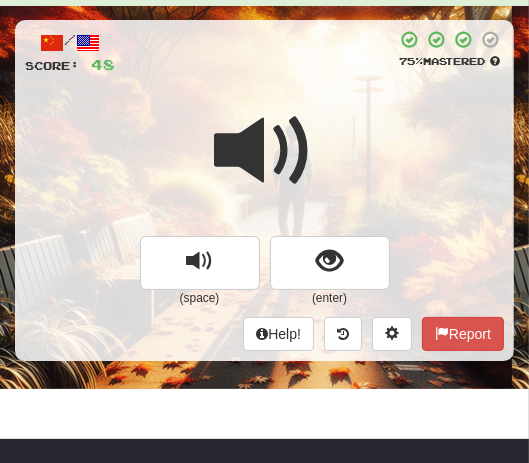 click at bounding box center (265, 151) 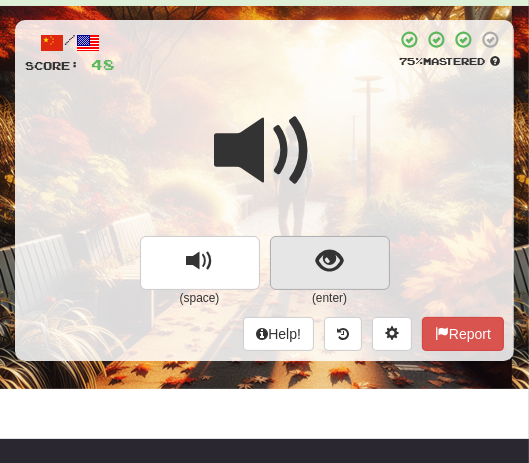 click at bounding box center (329, 261) 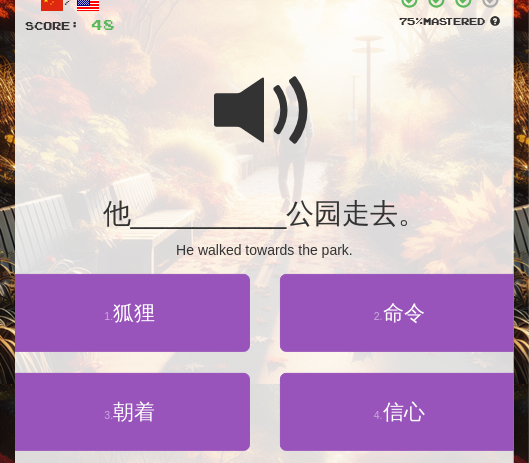 scroll, scrollTop: 140, scrollLeft: 0, axis: vertical 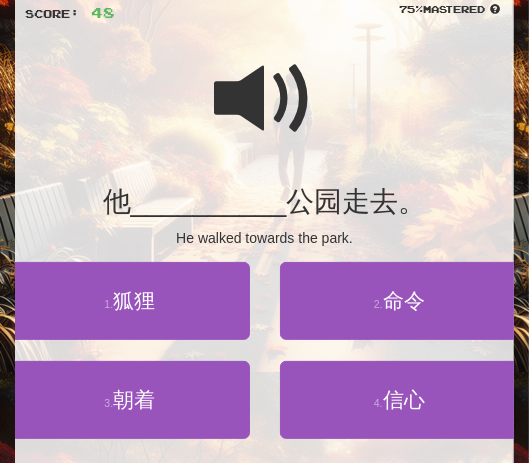 click at bounding box center (265, 99) 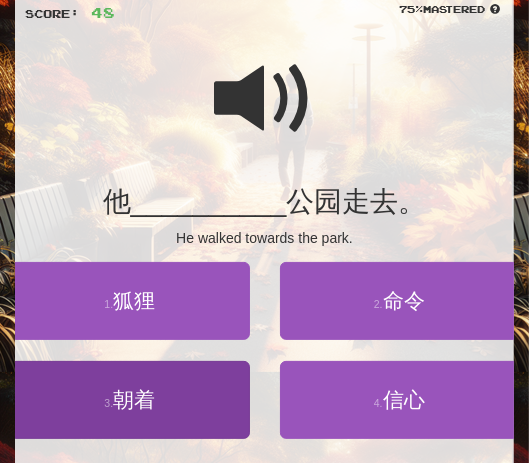 click on "朝着" at bounding box center (134, 399) 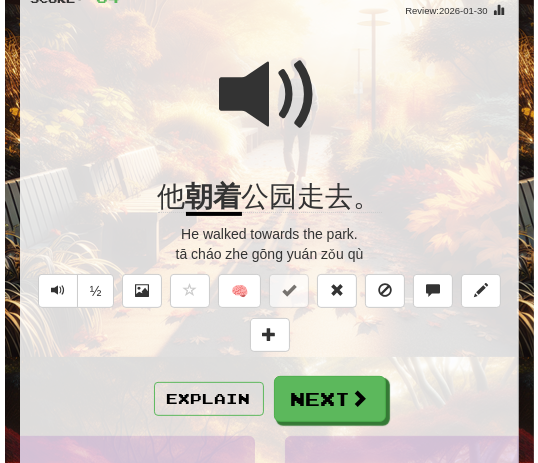 scroll, scrollTop: 159, scrollLeft: 0, axis: vertical 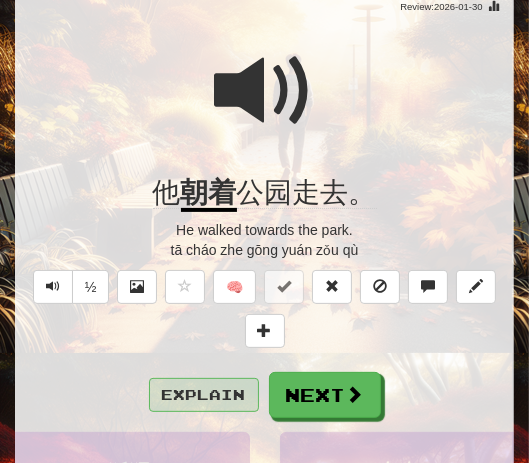 click on "Explain" at bounding box center [204, 395] 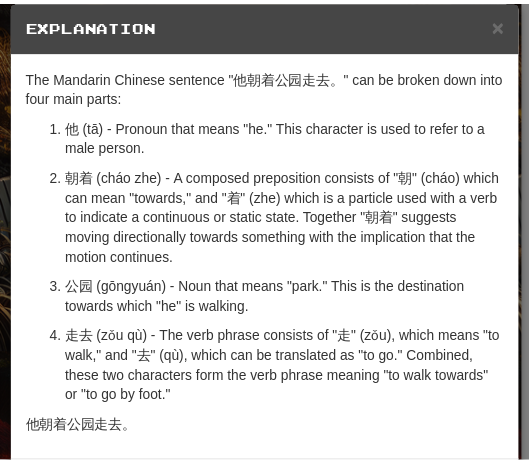 scroll, scrollTop: 8, scrollLeft: 0, axis: vertical 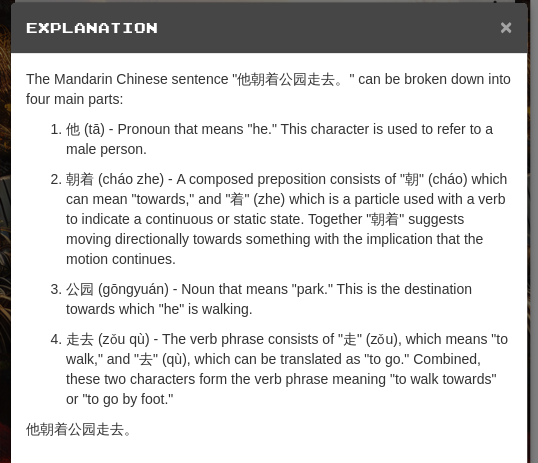click on "×" at bounding box center (506, 26) 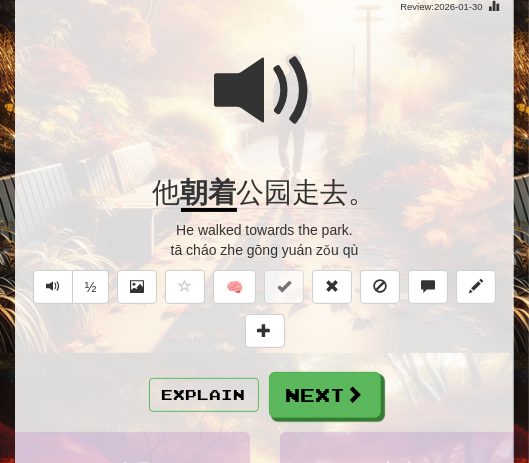 click at bounding box center (265, 91) 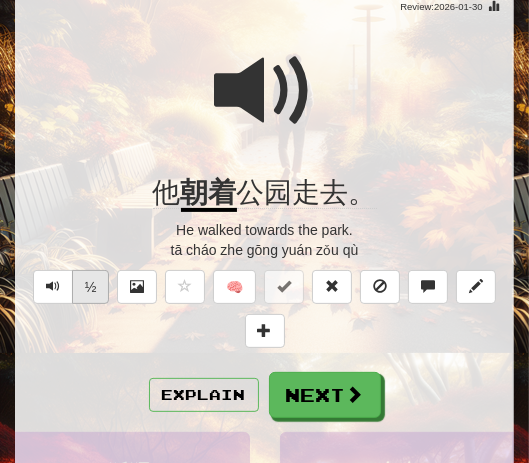 click on "½" at bounding box center (91, 287) 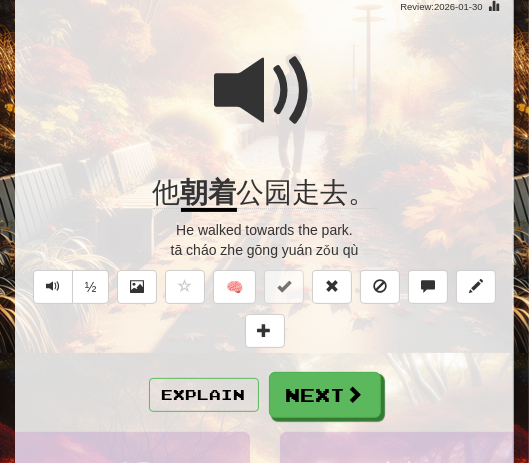 click at bounding box center [265, 91] 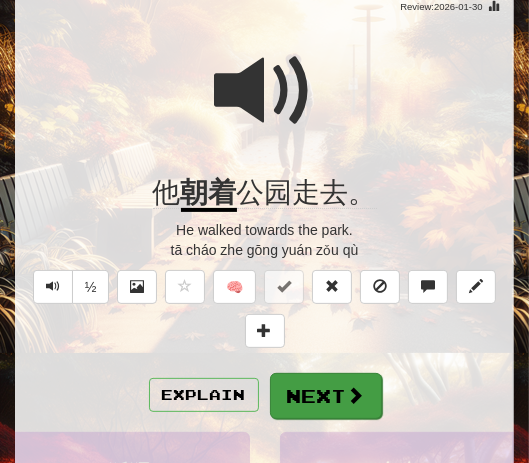 click on "Next" at bounding box center [326, 396] 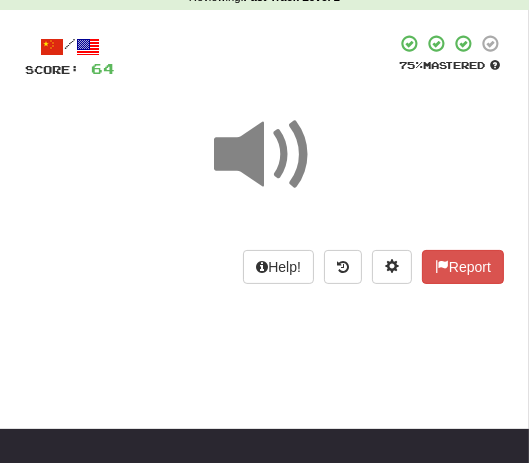 scroll, scrollTop: 62, scrollLeft: 0, axis: vertical 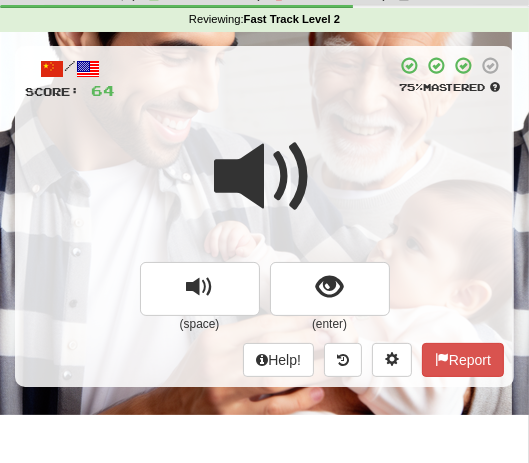 click at bounding box center [265, 177] 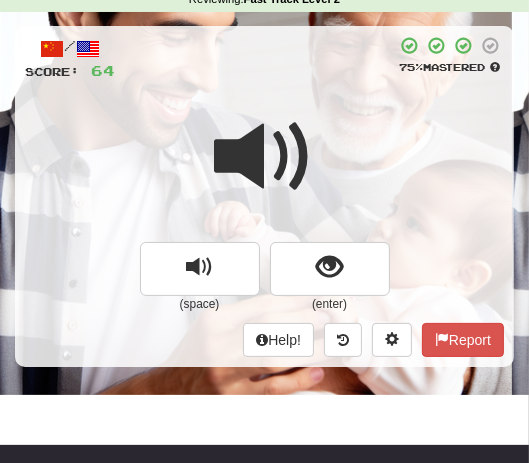 scroll, scrollTop: 96, scrollLeft: 0, axis: vertical 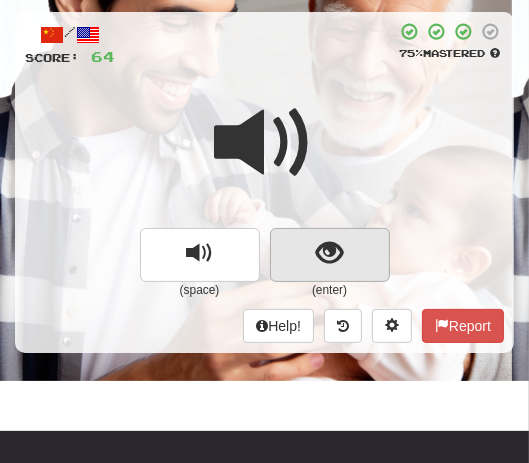 click at bounding box center [329, 253] 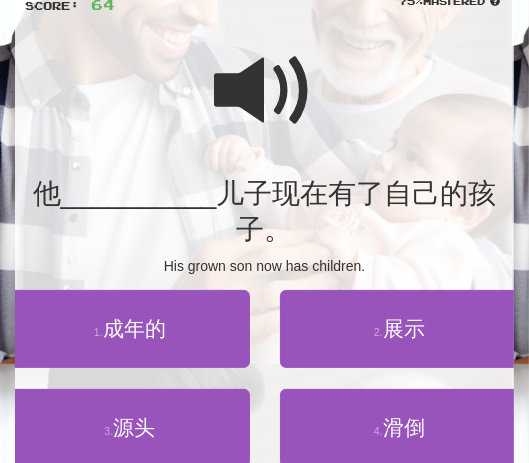 scroll, scrollTop: 158, scrollLeft: 0, axis: vertical 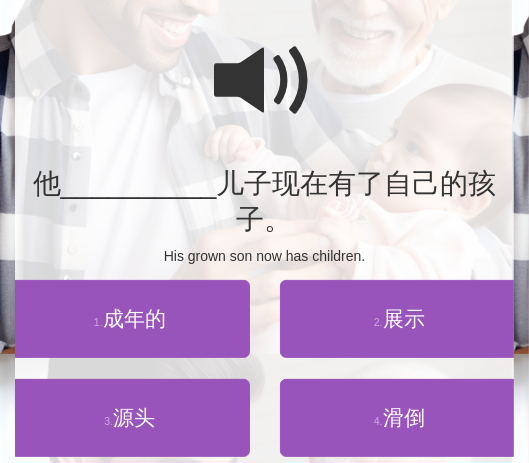click at bounding box center (265, 81) 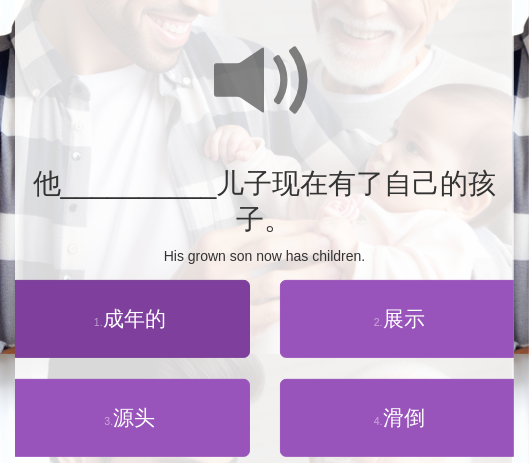 click on "成年的" at bounding box center (134, 318) 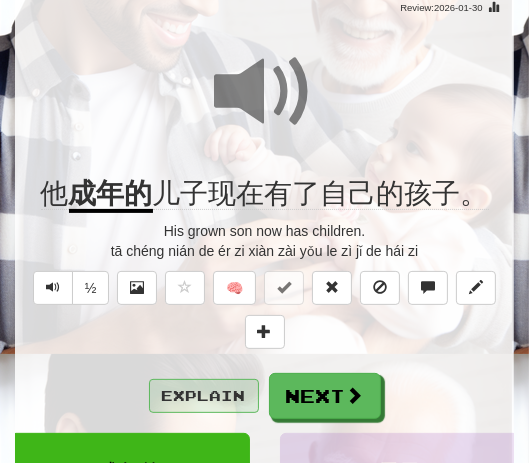 click on "Explain" at bounding box center (204, 396) 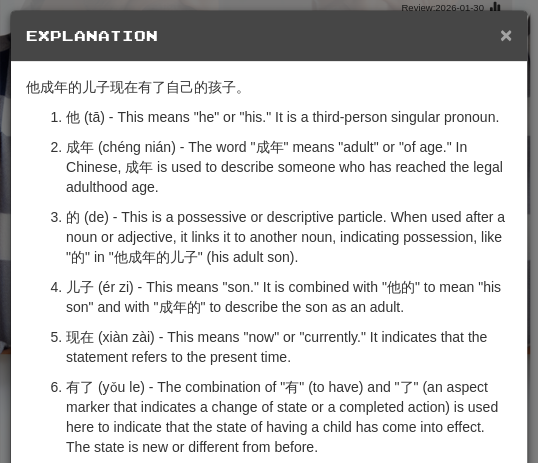 click on "×" at bounding box center [506, 34] 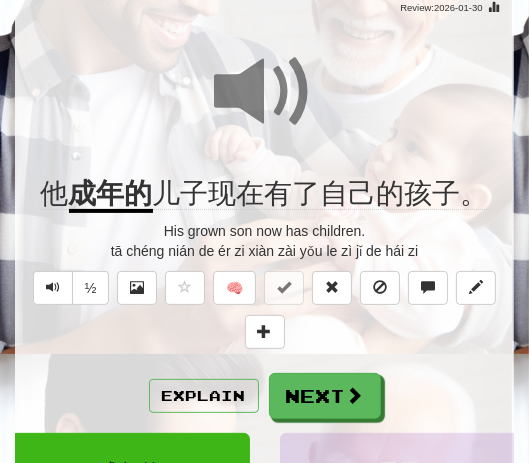 click at bounding box center [265, 92] 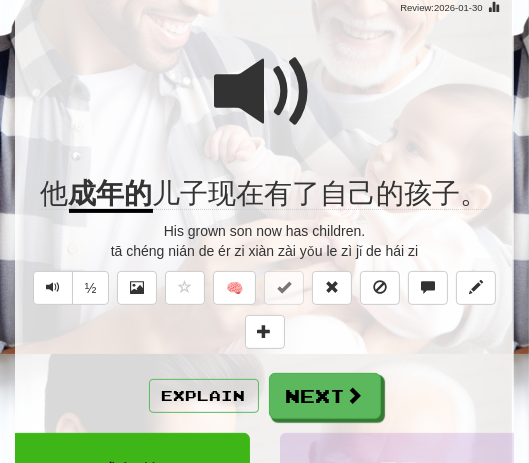 click at bounding box center (265, 92) 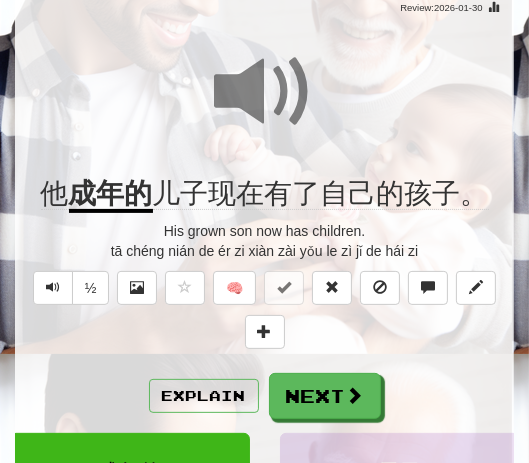 click on "Next" at bounding box center (325, 396) 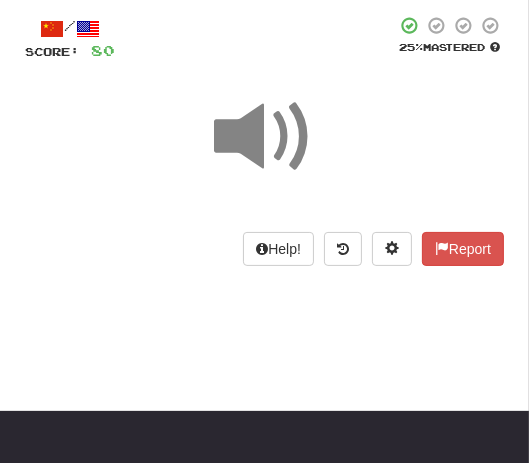 scroll, scrollTop: 84, scrollLeft: 0, axis: vertical 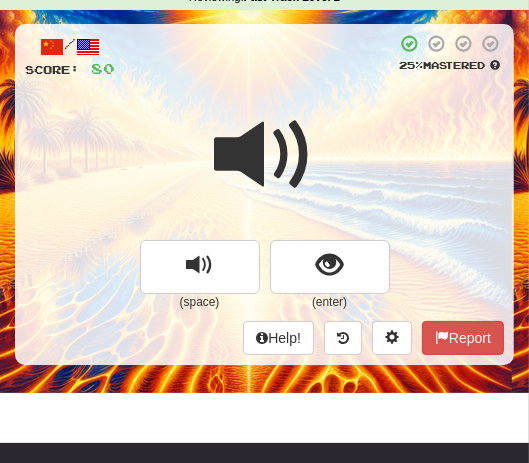 click at bounding box center (265, 155) 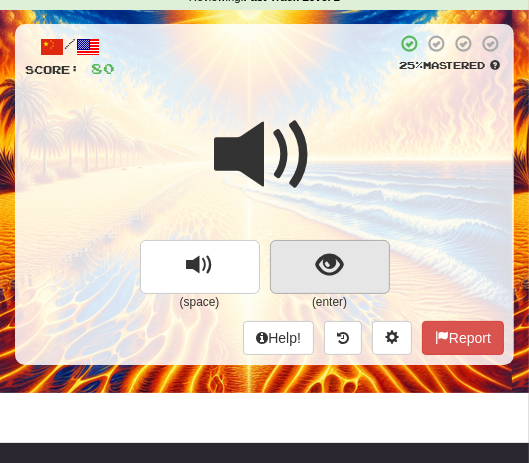 click at bounding box center [329, 265] 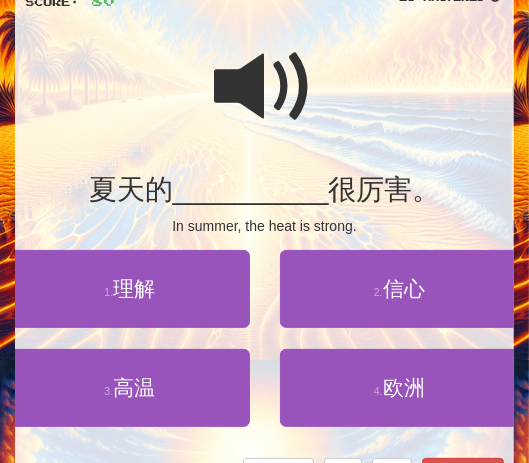 scroll, scrollTop: 154, scrollLeft: 0, axis: vertical 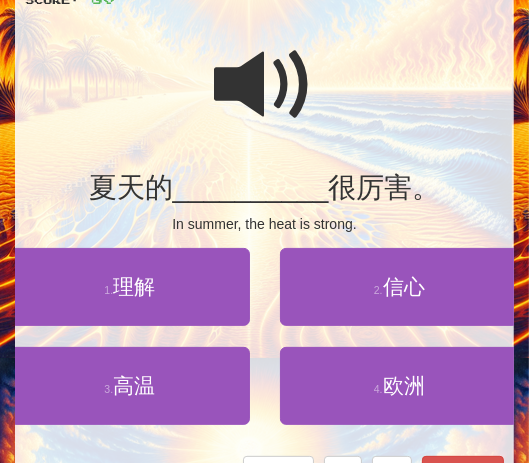 click at bounding box center [265, 85] 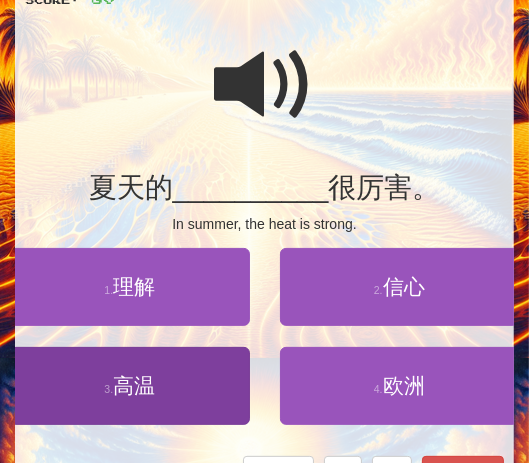 click on "高温" at bounding box center [134, 385] 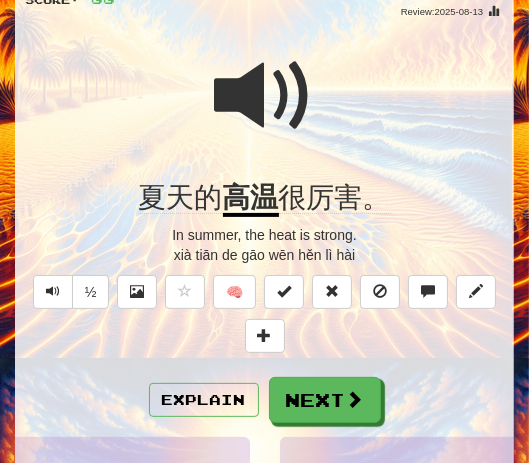 click at bounding box center (265, 96) 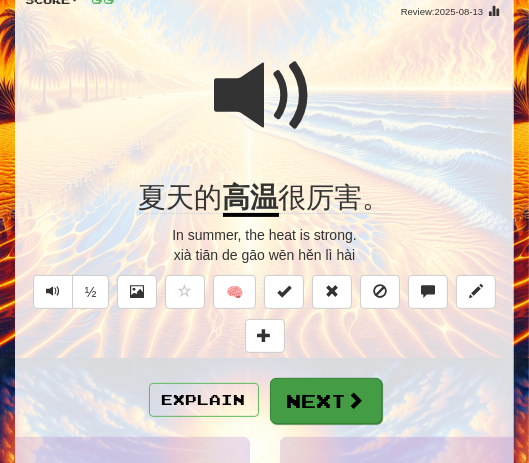 click on "Next" at bounding box center [326, 401] 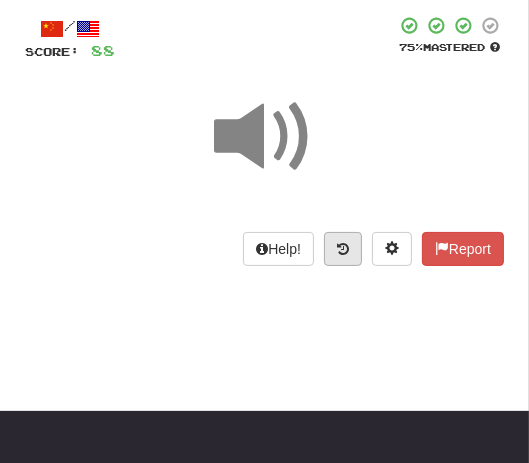scroll, scrollTop: 86, scrollLeft: 0, axis: vertical 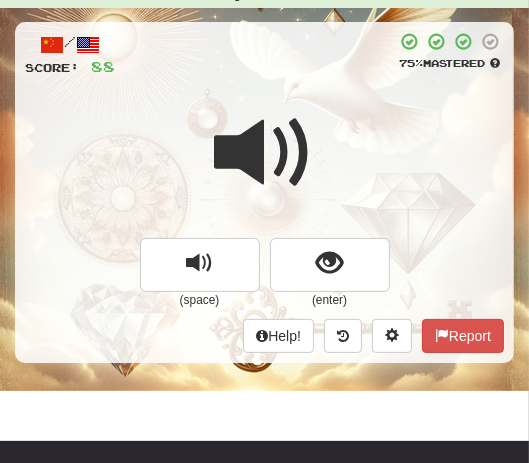 click at bounding box center (264, 166) 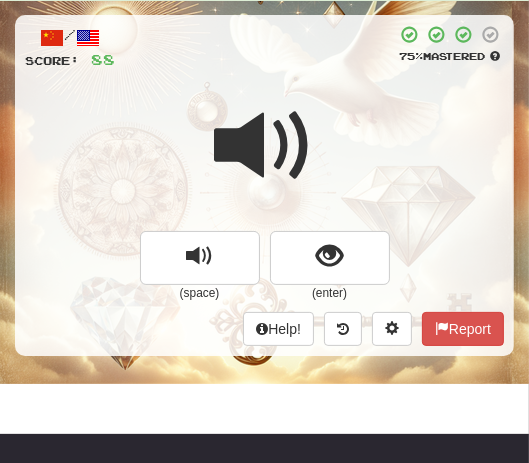 click at bounding box center [264, 159] 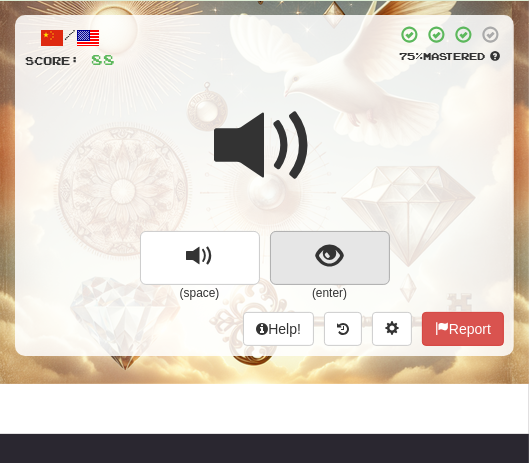 click at bounding box center [329, 256] 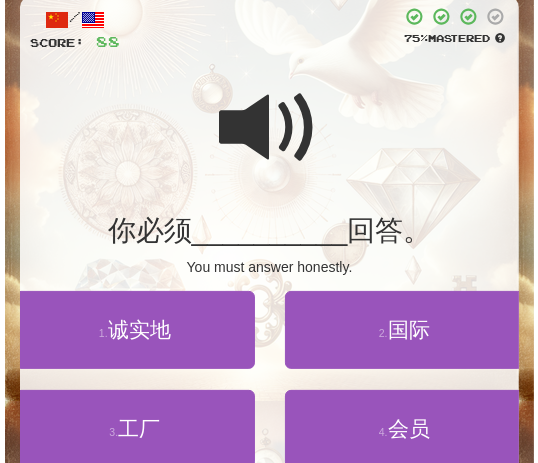 scroll, scrollTop: 128, scrollLeft: 0, axis: vertical 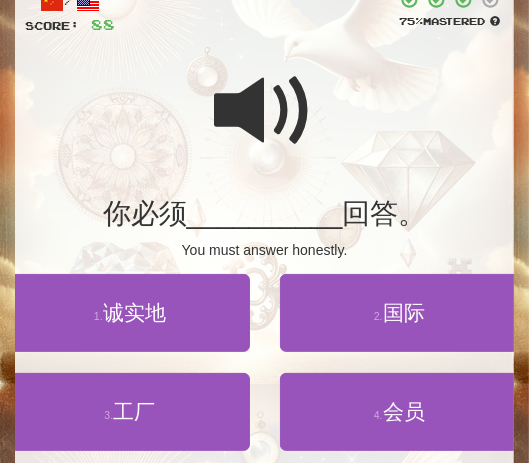 click at bounding box center (265, 111) 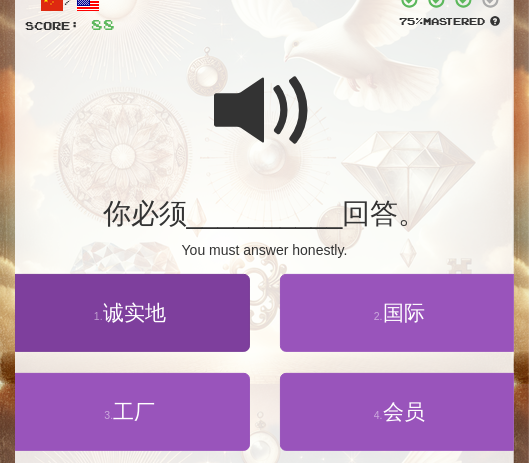 click on "诚实地" at bounding box center [134, 312] 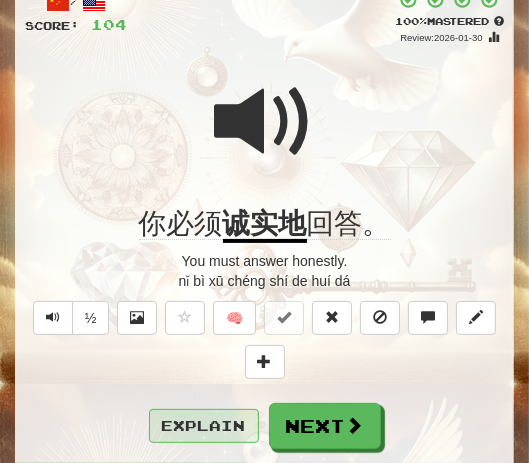 click on "Explain" at bounding box center [204, 426] 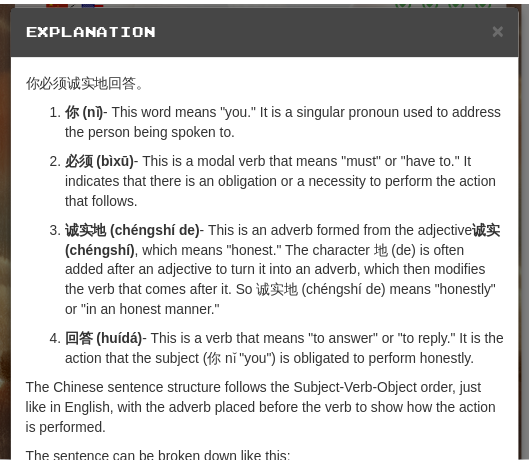 scroll, scrollTop: 5, scrollLeft: 0, axis: vertical 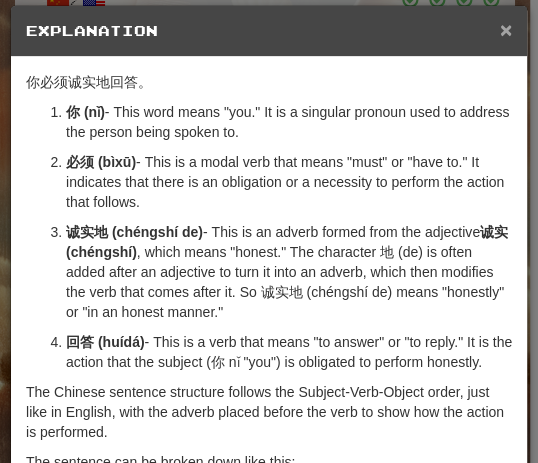 click on "×" at bounding box center (506, 29) 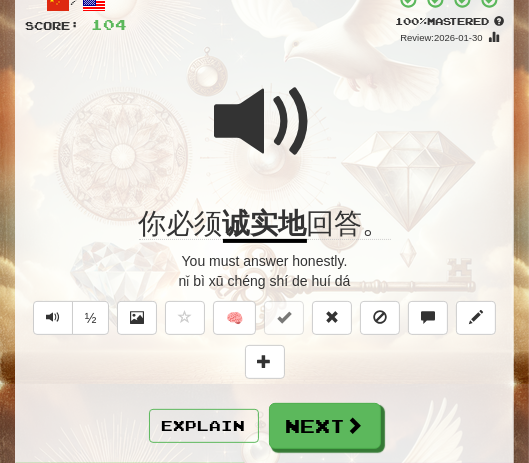 click at bounding box center (265, 122) 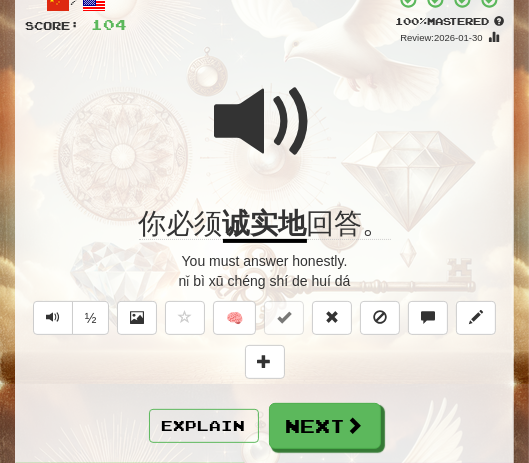 click on "Next" at bounding box center [325, 426] 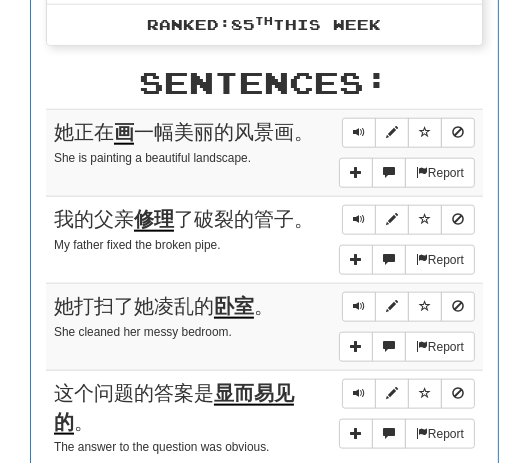 scroll, scrollTop: 1100, scrollLeft: 0, axis: vertical 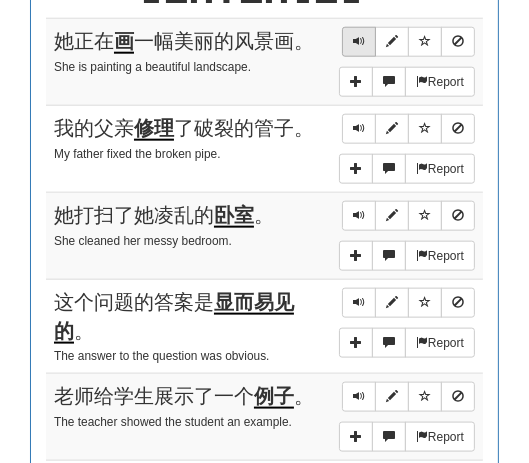 click at bounding box center (359, 42) 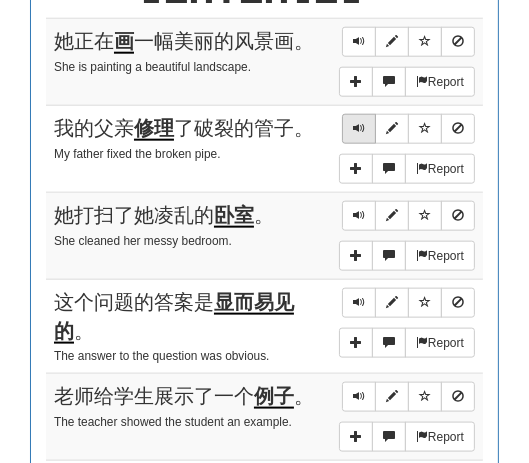 click at bounding box center [359, 128] 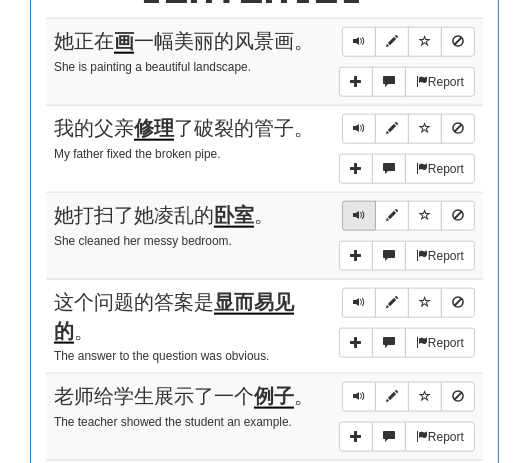 click at bounding box center [359, 215] 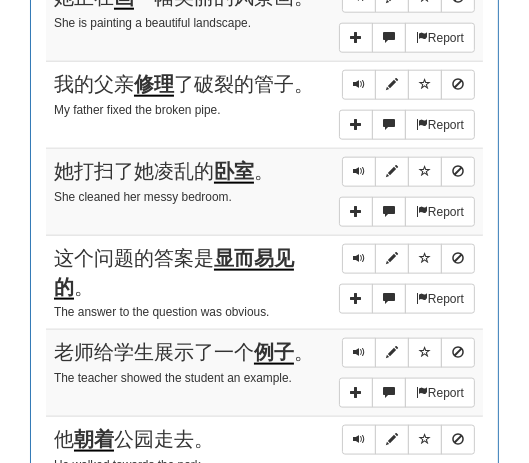 scroll, scrollTop: 1158, scrollLeft: 0, axis: vertical 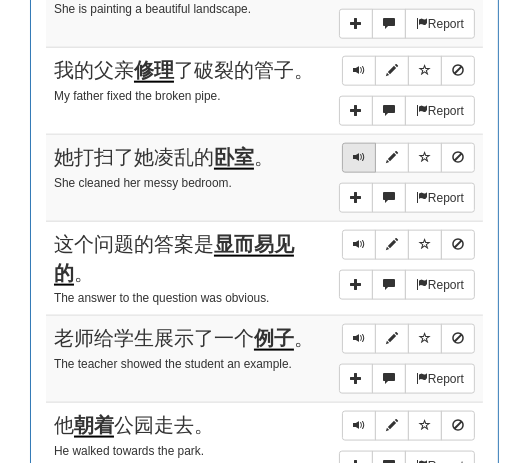 click at bounding box center [359, 157] 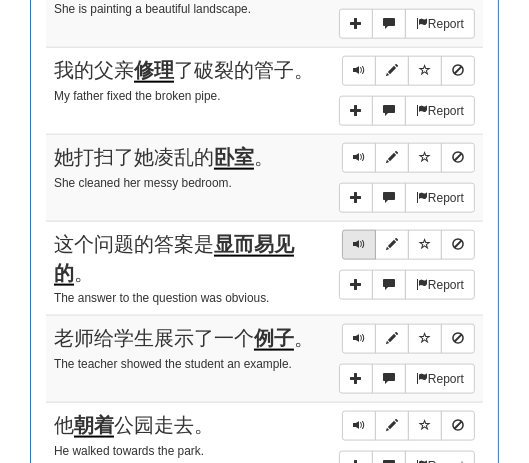 click at bounding box center [359, 244] 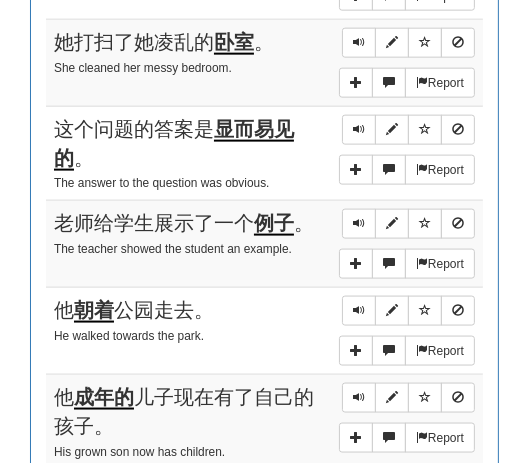 scroll, scrollTop: 1275, scrollLeft: 0, axis: vertical 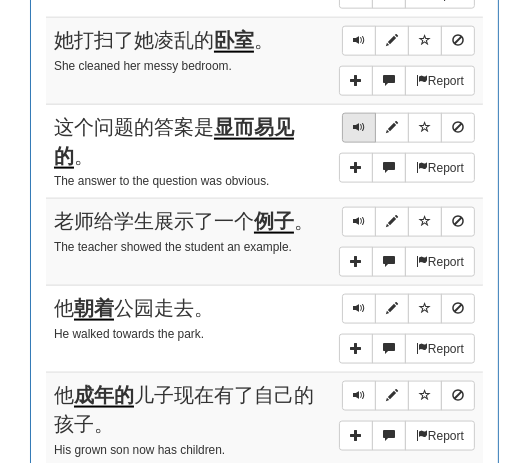 click at bounding box center [359, 128] 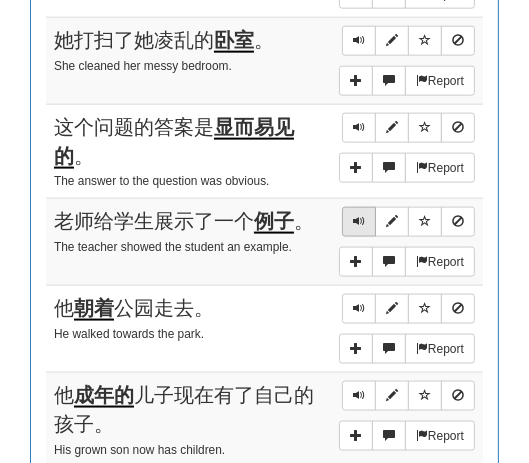click at bounding box center (359, 221) 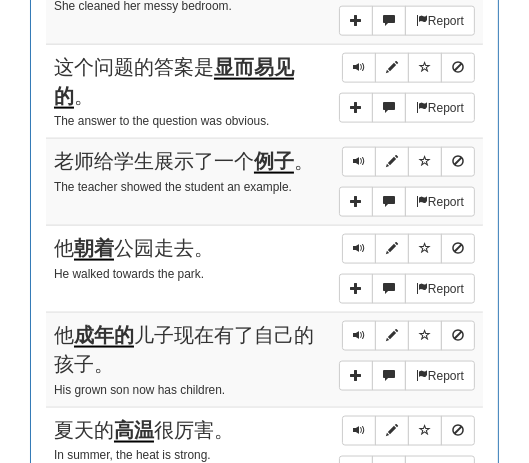 scroll, scrollTop: 1350, scrollLeft: 0, axis: vertical 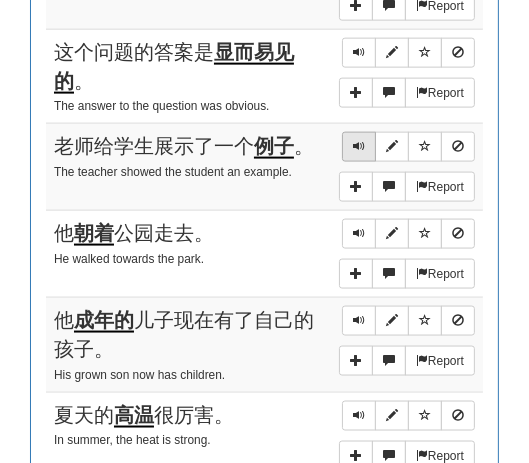 click at bounding box center [359, 146] 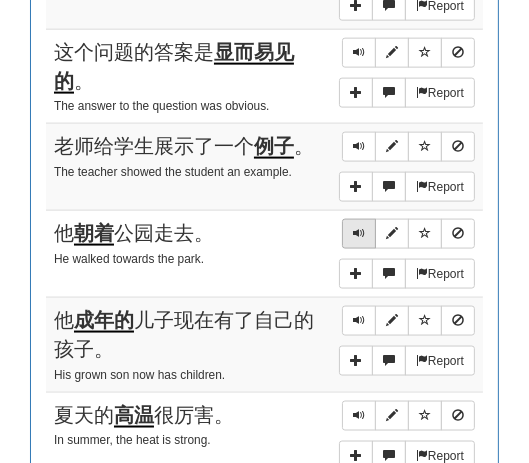 click at bounding box center [359, 233] 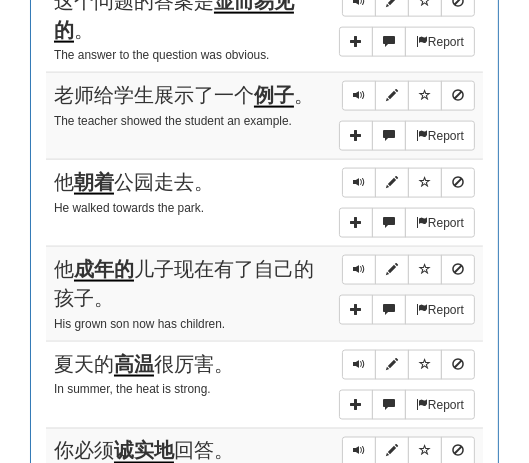 scroll, scrollTop: 1477, scrollLeft: 0, axis: vertical 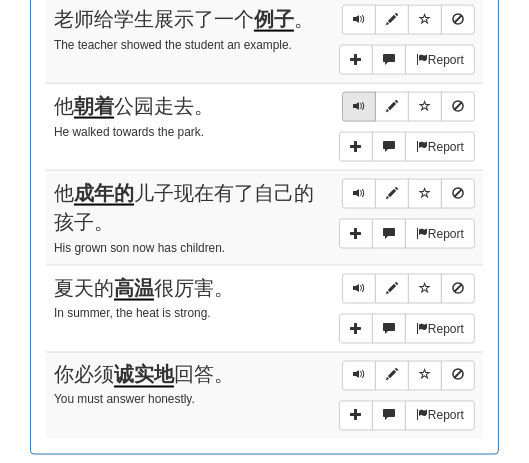 click at bounding box center (359, 107) 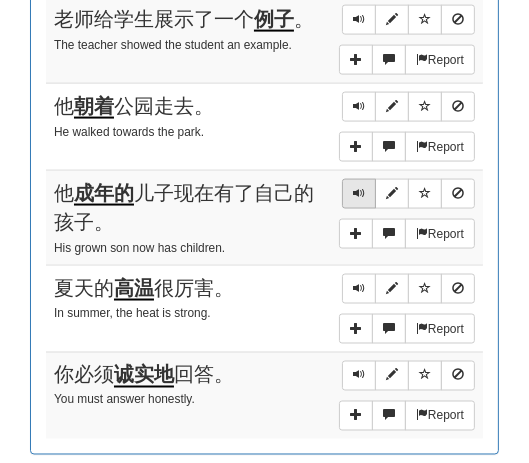 click at bounding box center [359, 193] 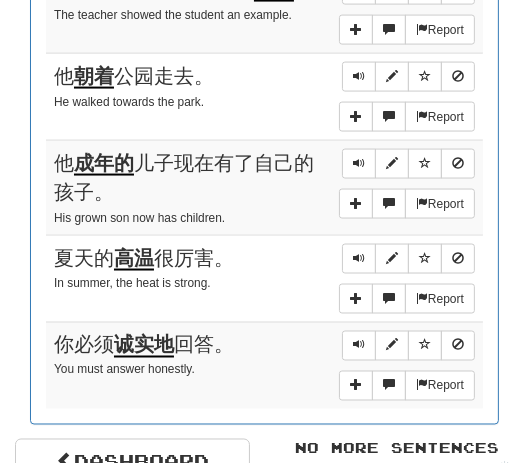 scroll, scrollTop: 1524, scrollLeft: 0, axis: vertical 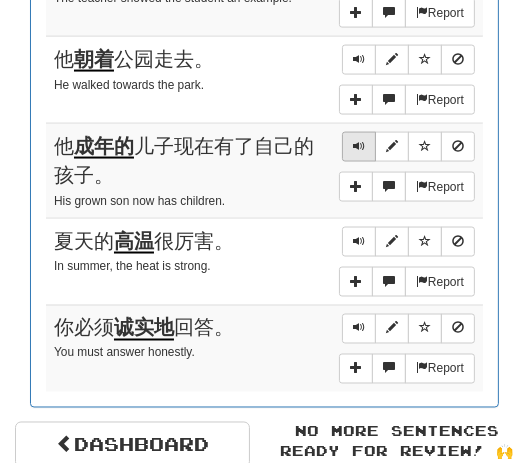 click at bounding box center (359, 146) 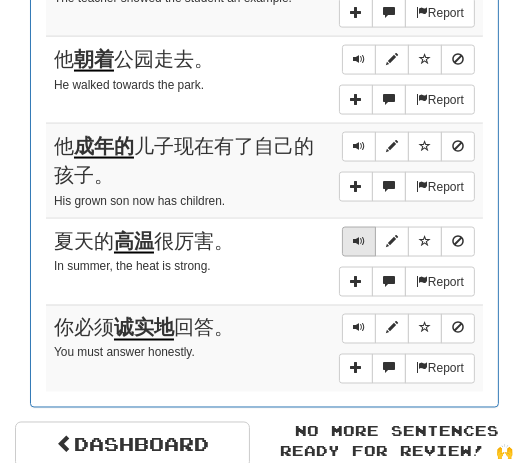 click at bounding box center [359, 241] 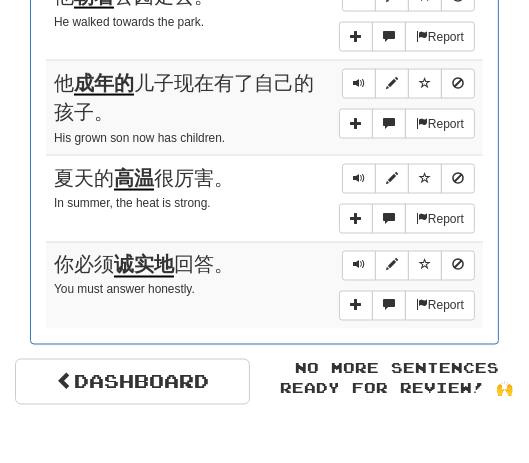 scroll, scrollTop: 1592, scrollLeft: 0, axis: vertical 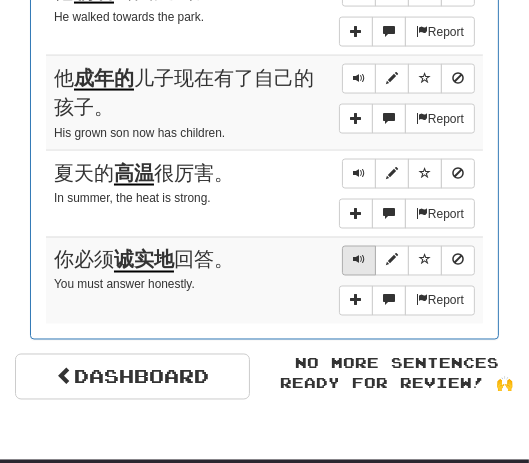 click at bounding box center [359, 261] 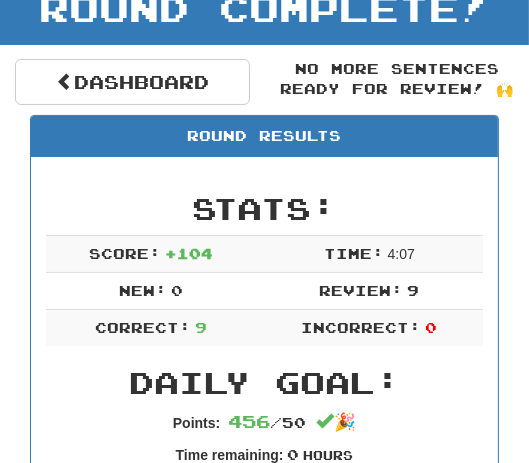 scroll, scrollTop: 0, scrollLeft: 0, axis: both 